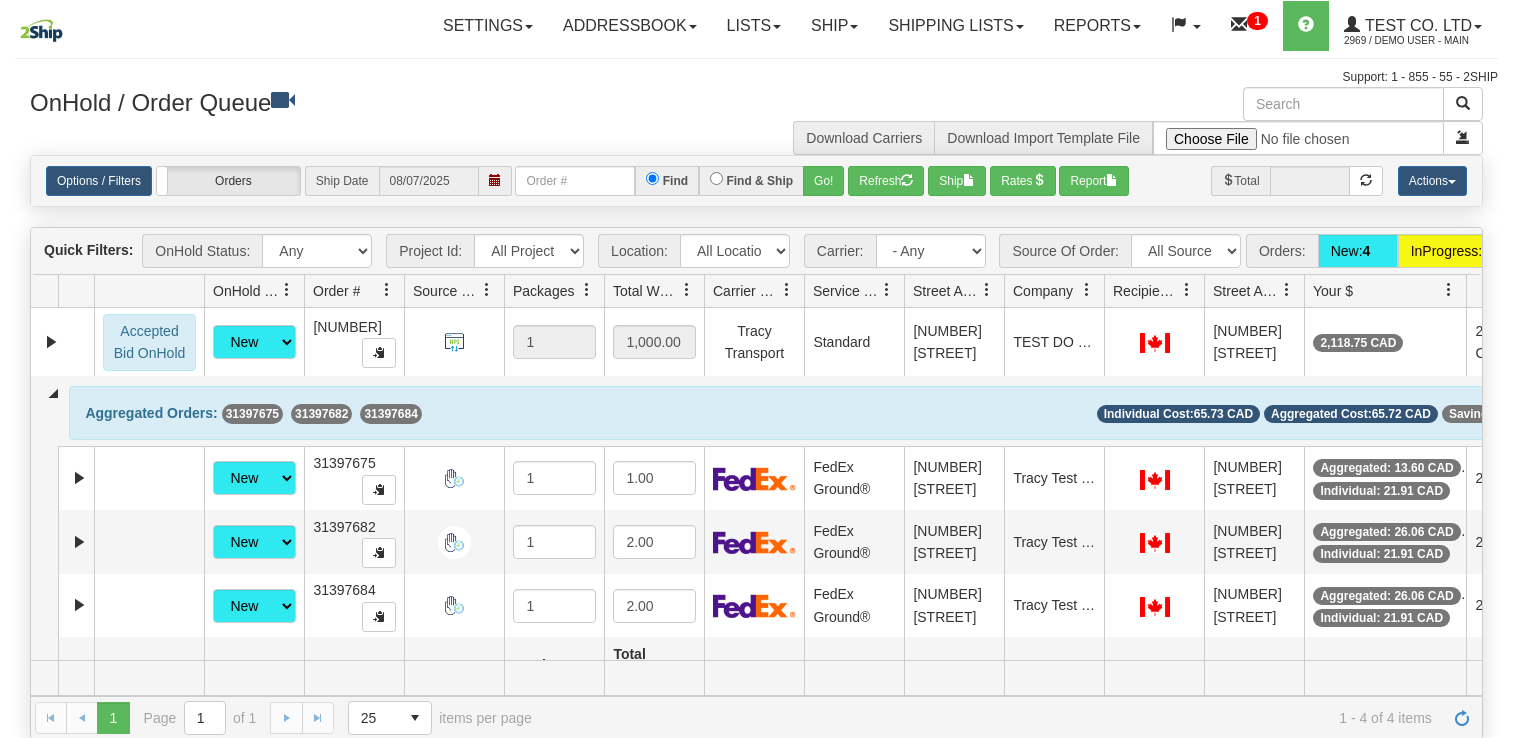 scroll, scrollTop: 0, scrollLeft: 0, axis: both 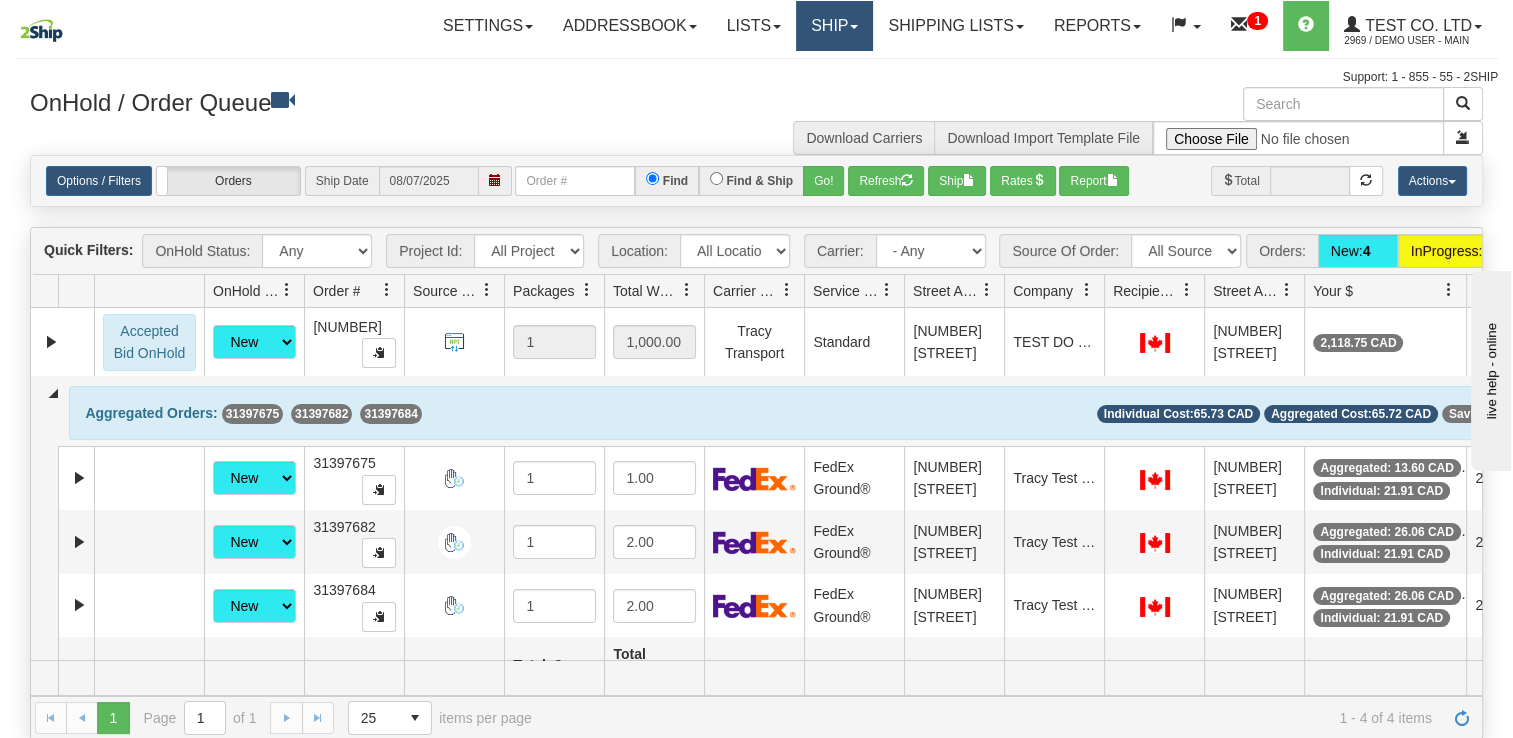 click on "Ship" at bounding box center [834, 26] 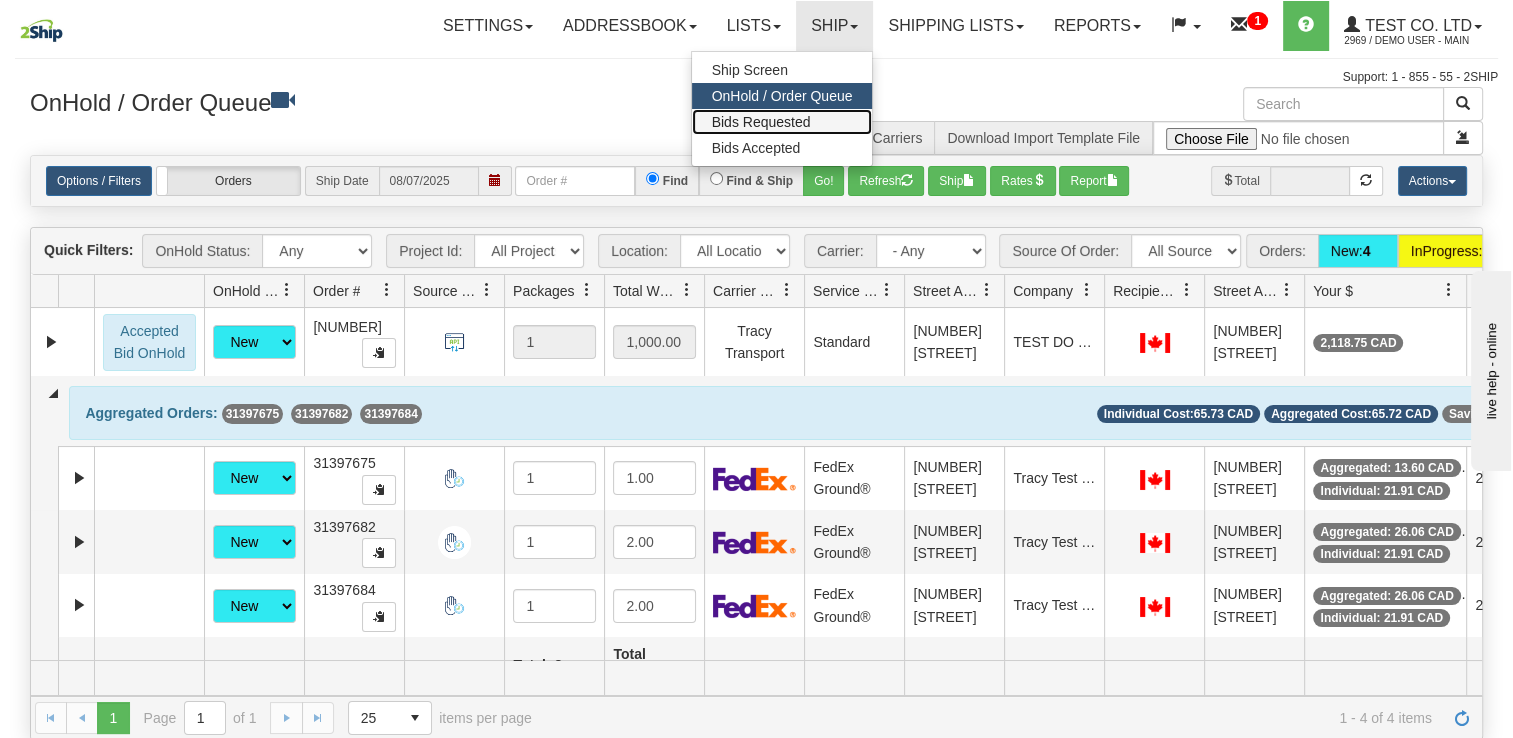 drag, startPoint x: 734, startPoint y: 116, endPoint x: 756, endPoint y: 94, distance: 31.112698 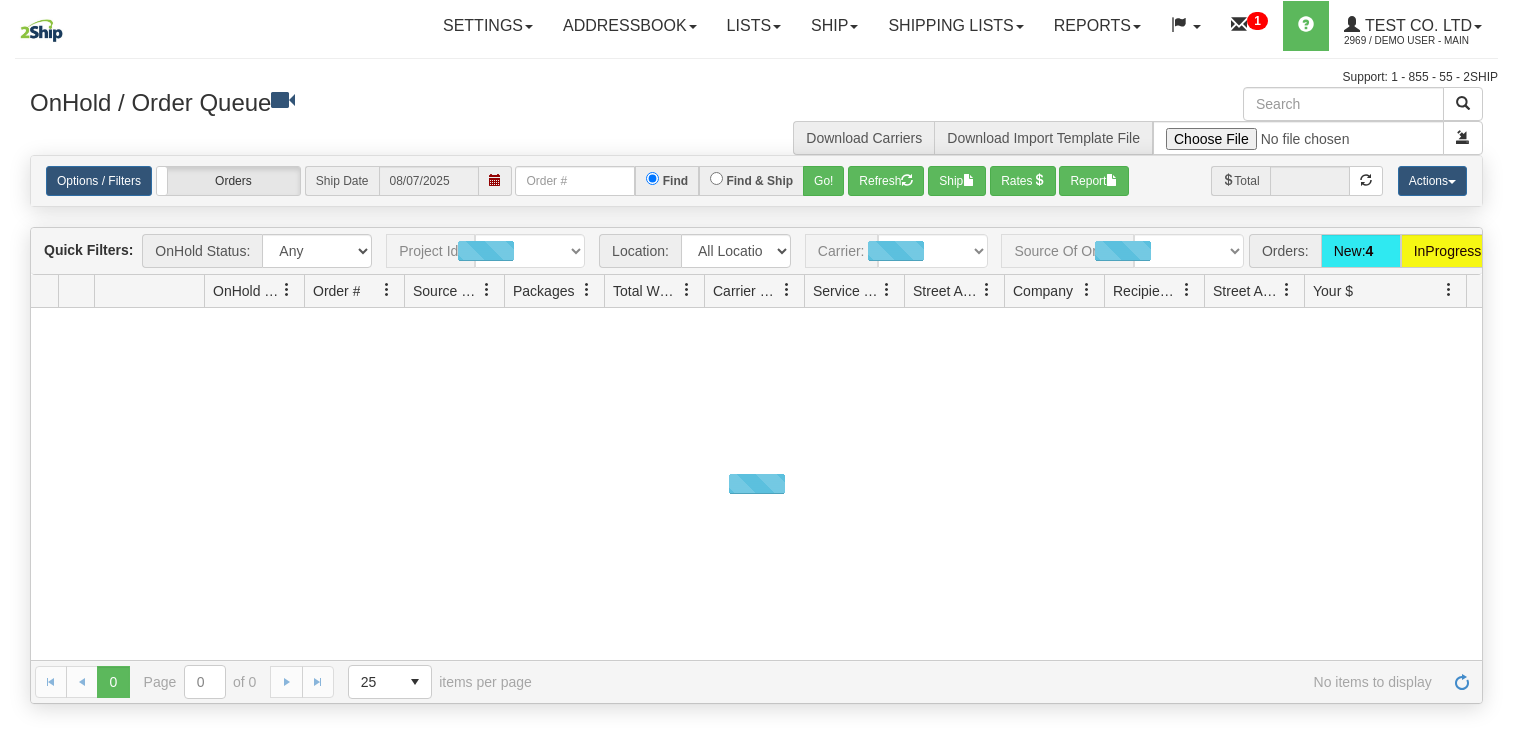 scroll, scrollTop: 0, scrollLeft: 0, axis: both 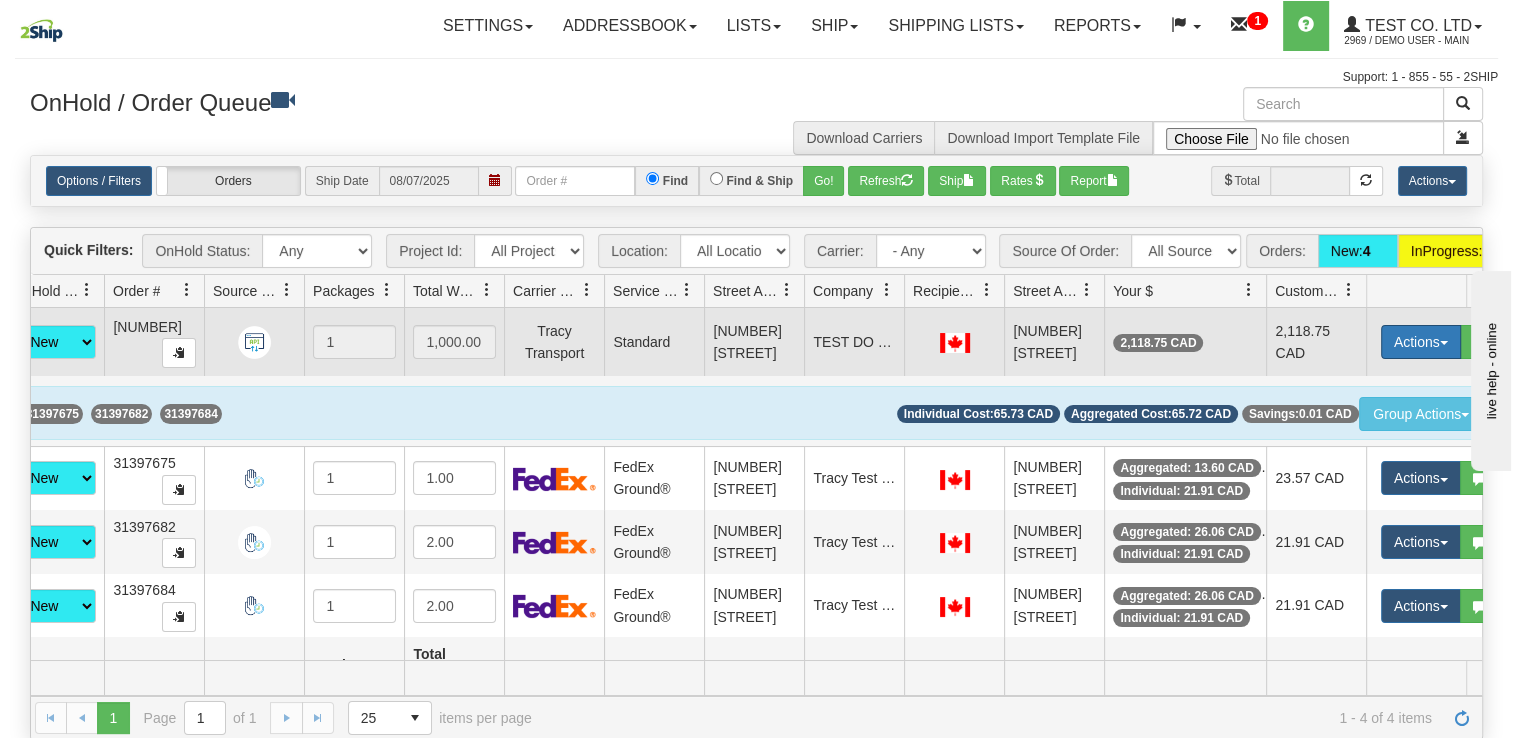 click on "Actions" at bounding box center [1421, 342] 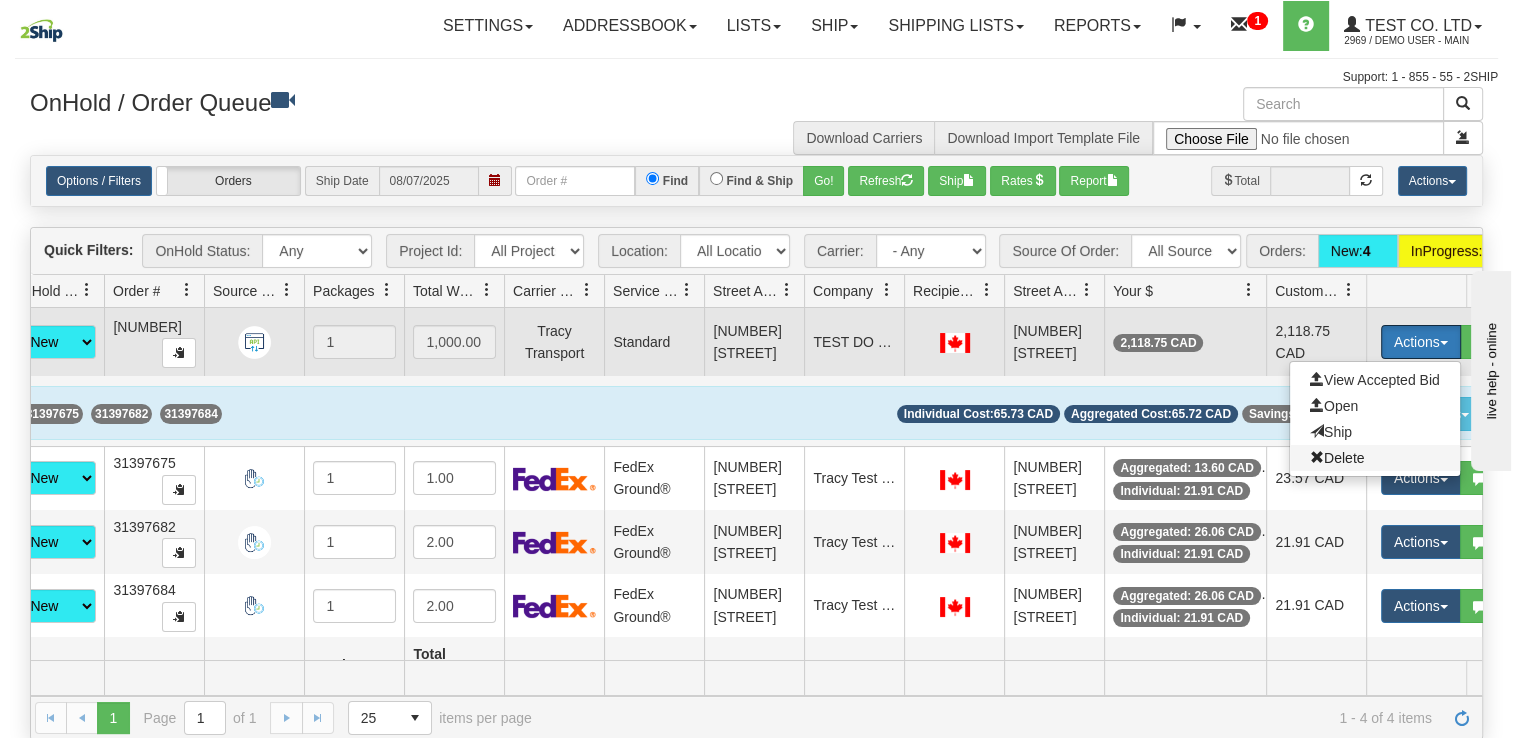 click on "Delete" at bounding box center [1337, 458] 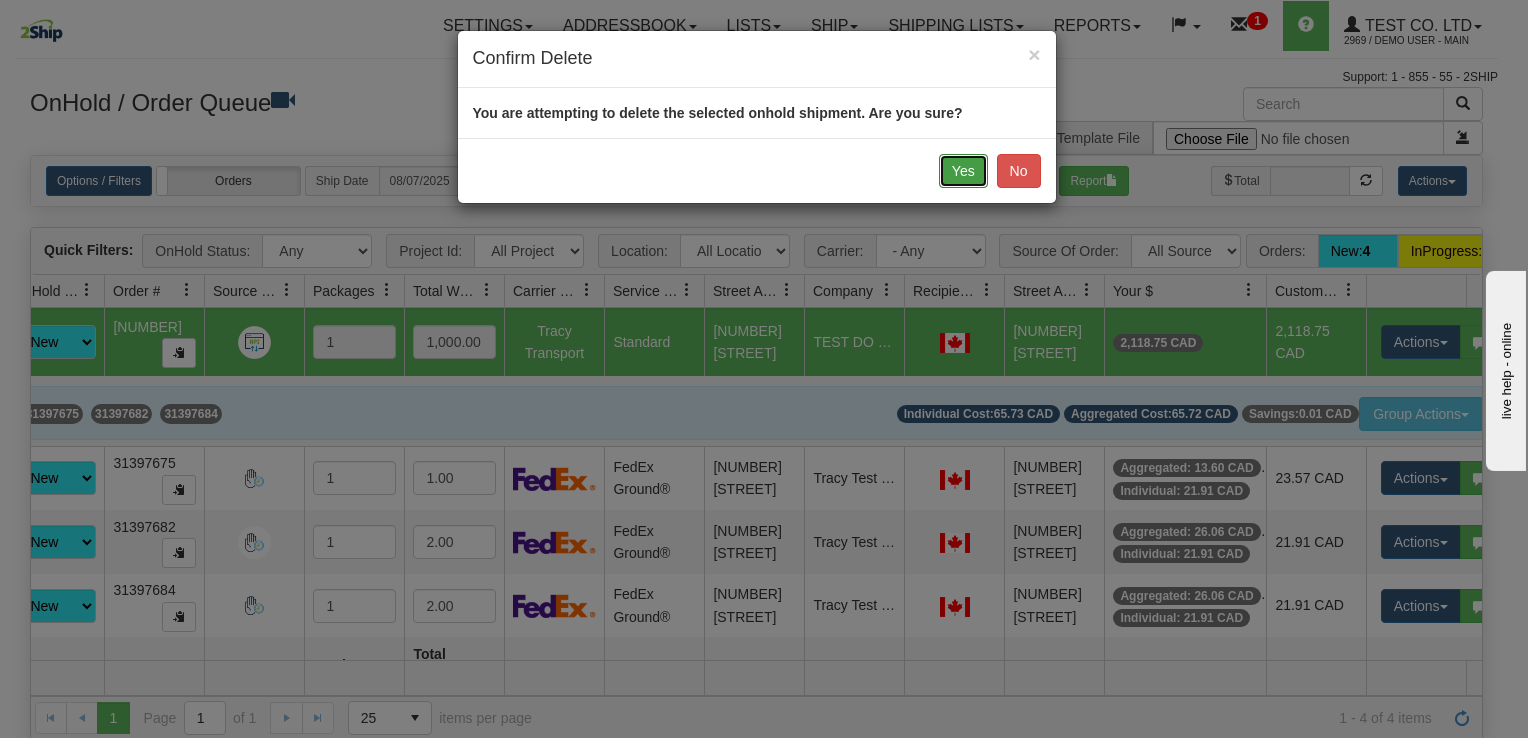 click on "Yes" at bounding box center [963, 171] 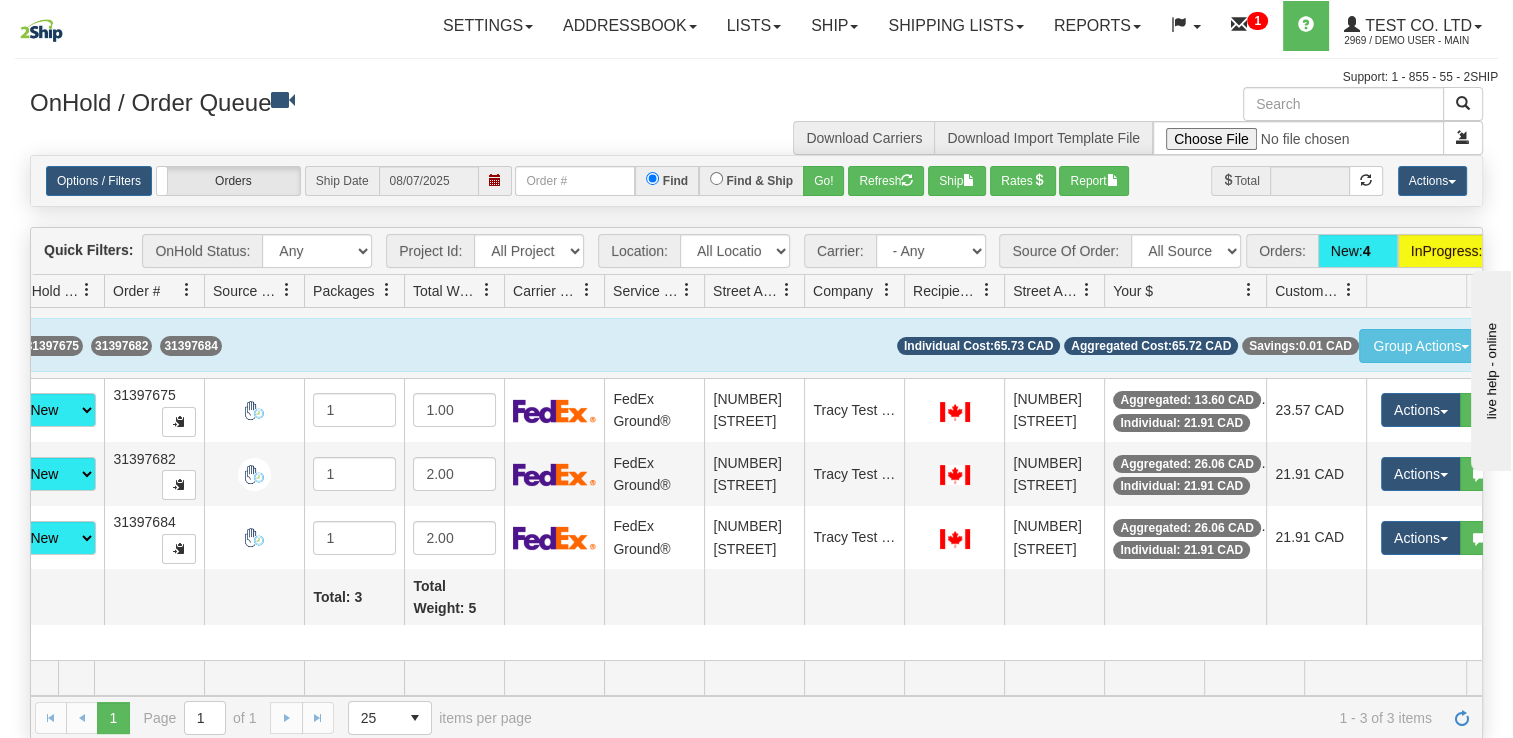 scroll, scrollTop: 0, scrollLeft: 200, axis: horizontal 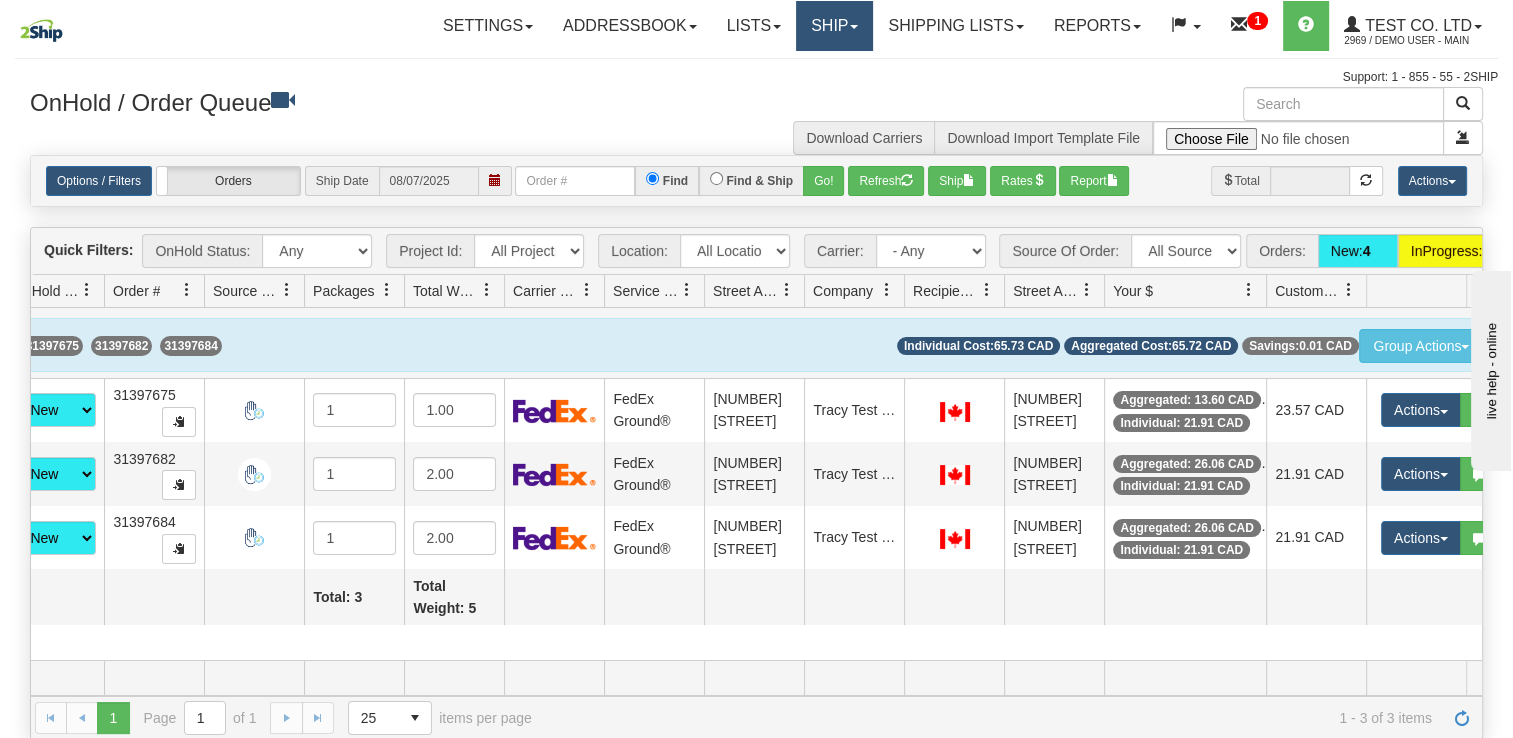 click on "Ship" at bounding box center [834, 26] 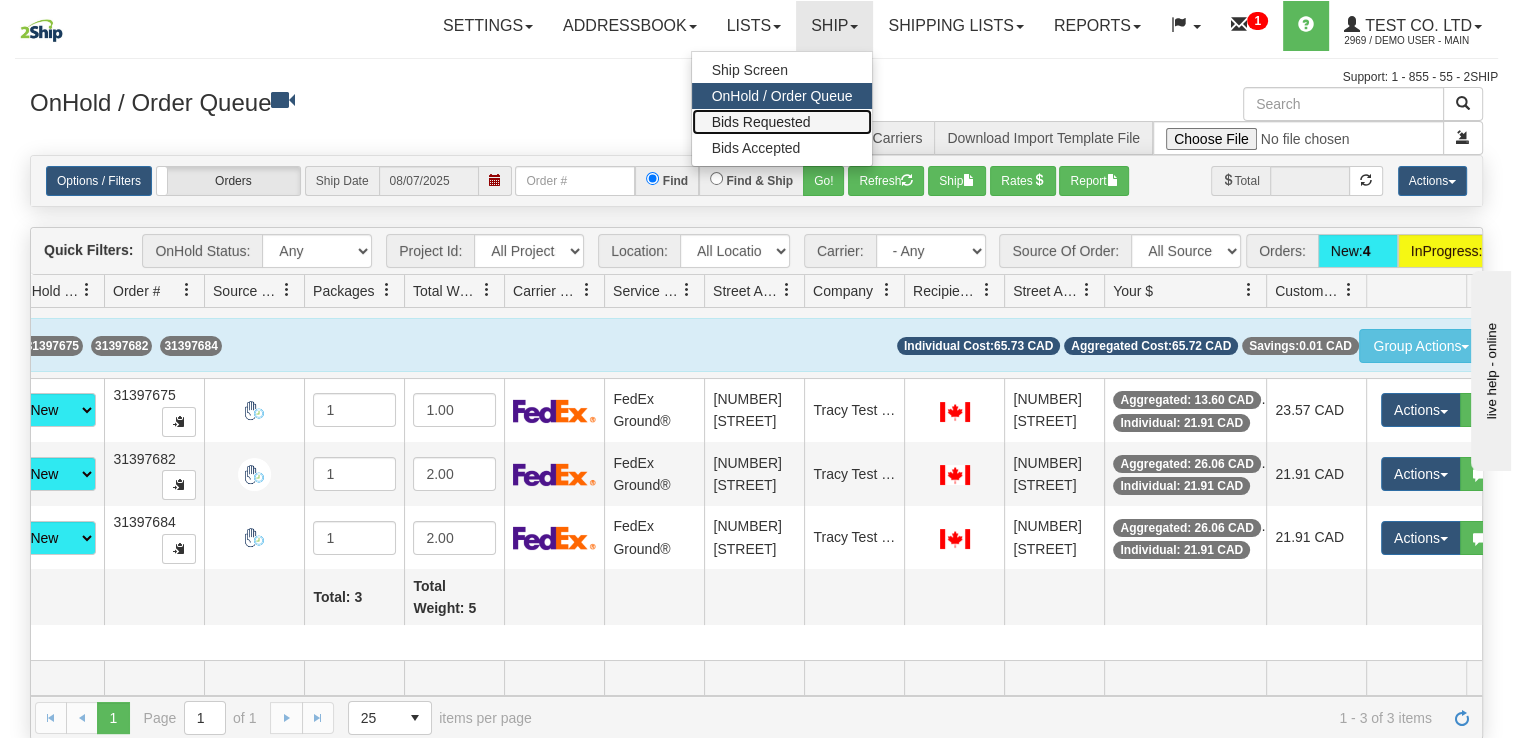 click on "Bids Requested" at bounding box center (761, 122) 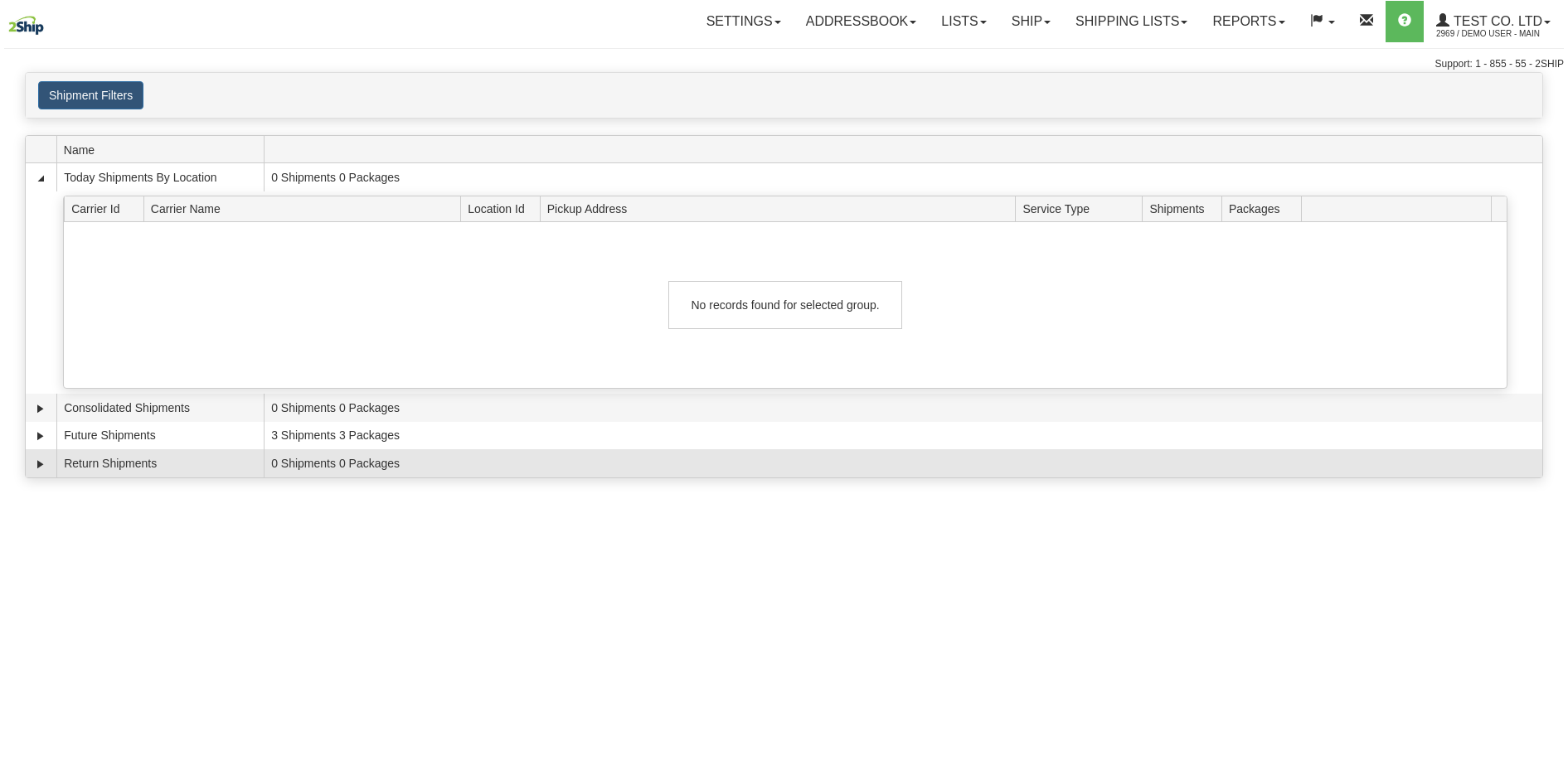 scroll, scrollTop: 0, scrollLeft: 0, axis: both 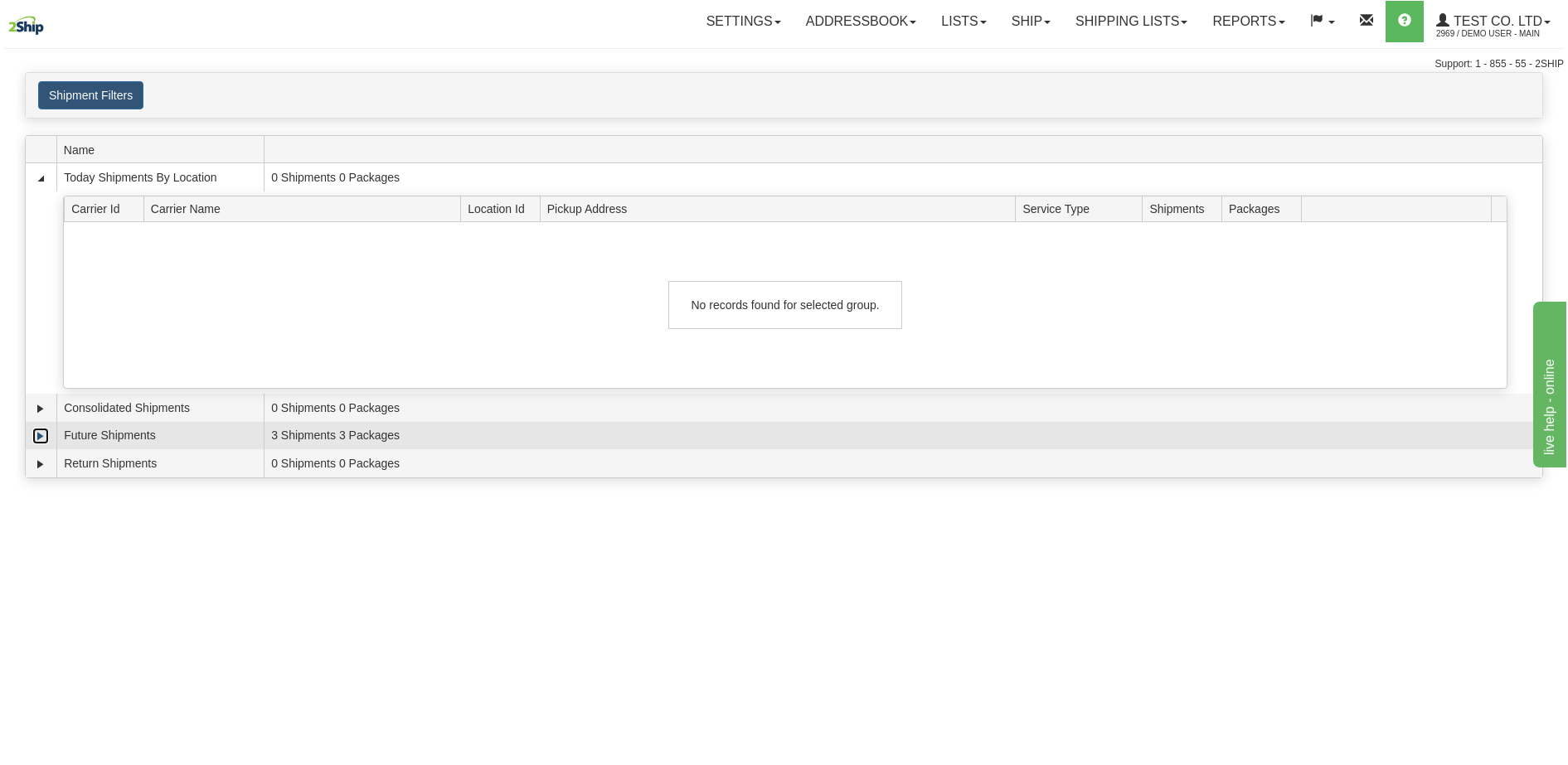 click at bounding box center (41, 436) 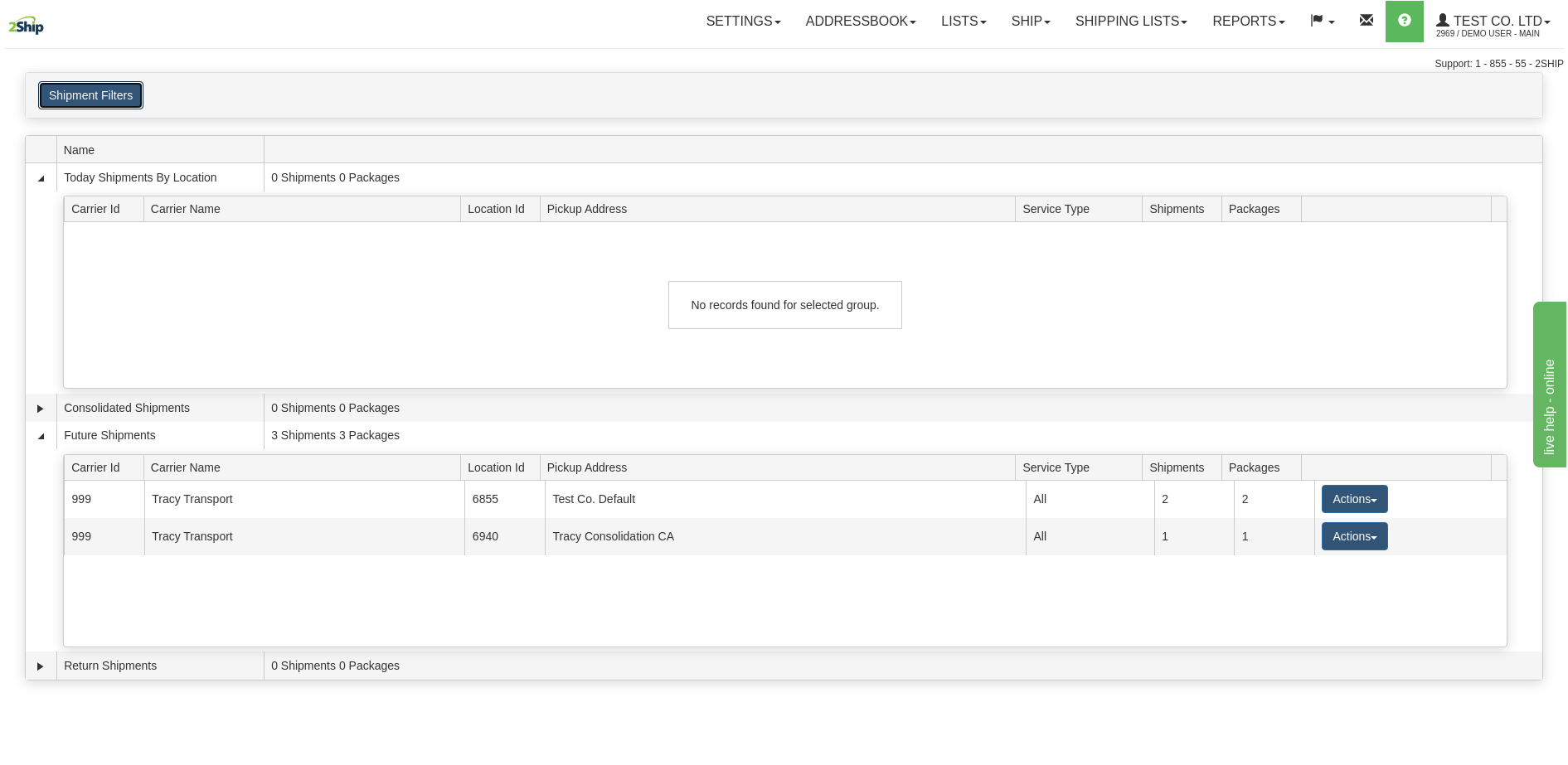 drag, startPoint x: 109, startPoint y: 94, endPoint x: 222, endPoint y: 117, distance: 115.31695 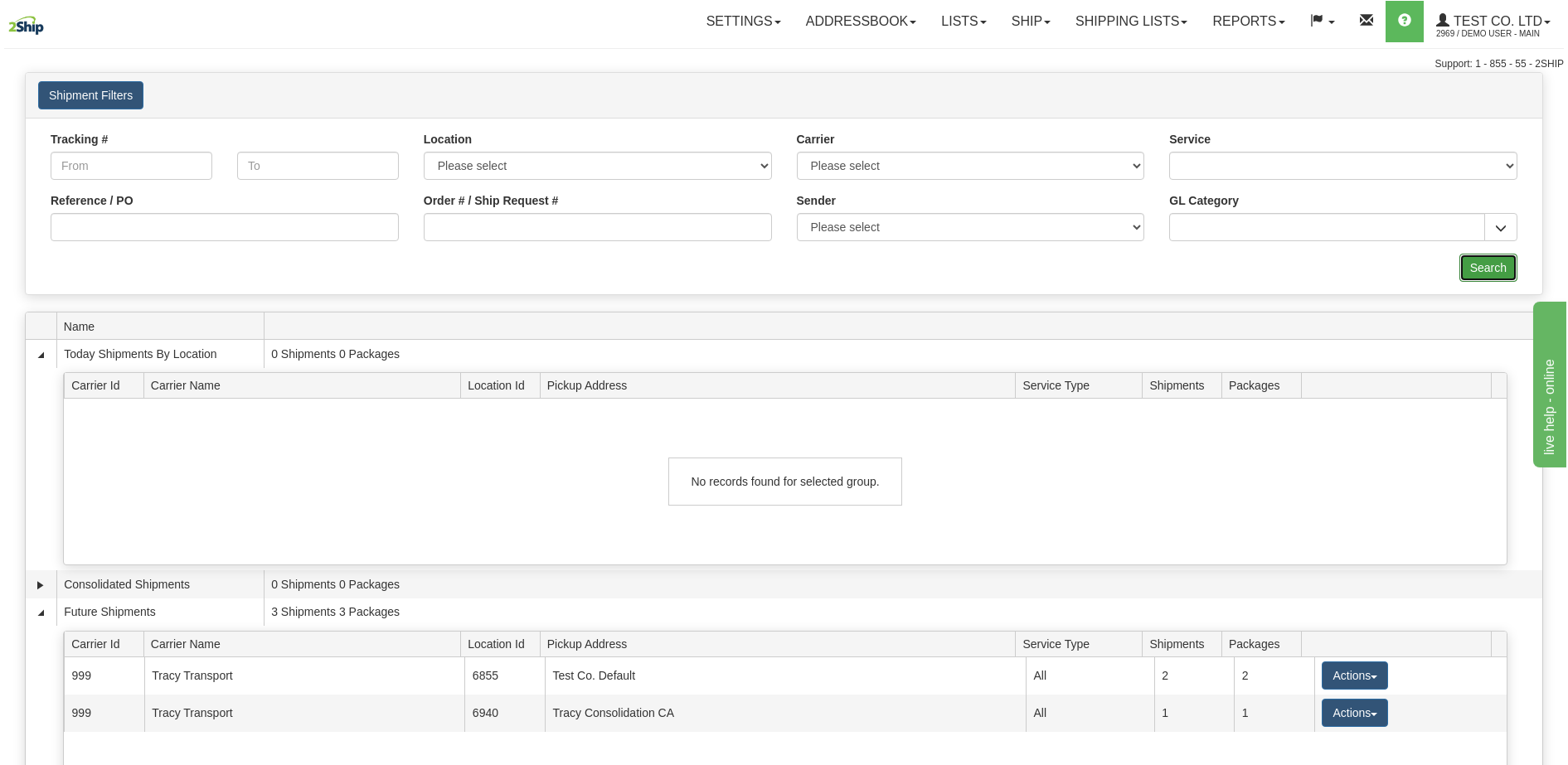 click on "Search" at bounding box center [1488, 268] 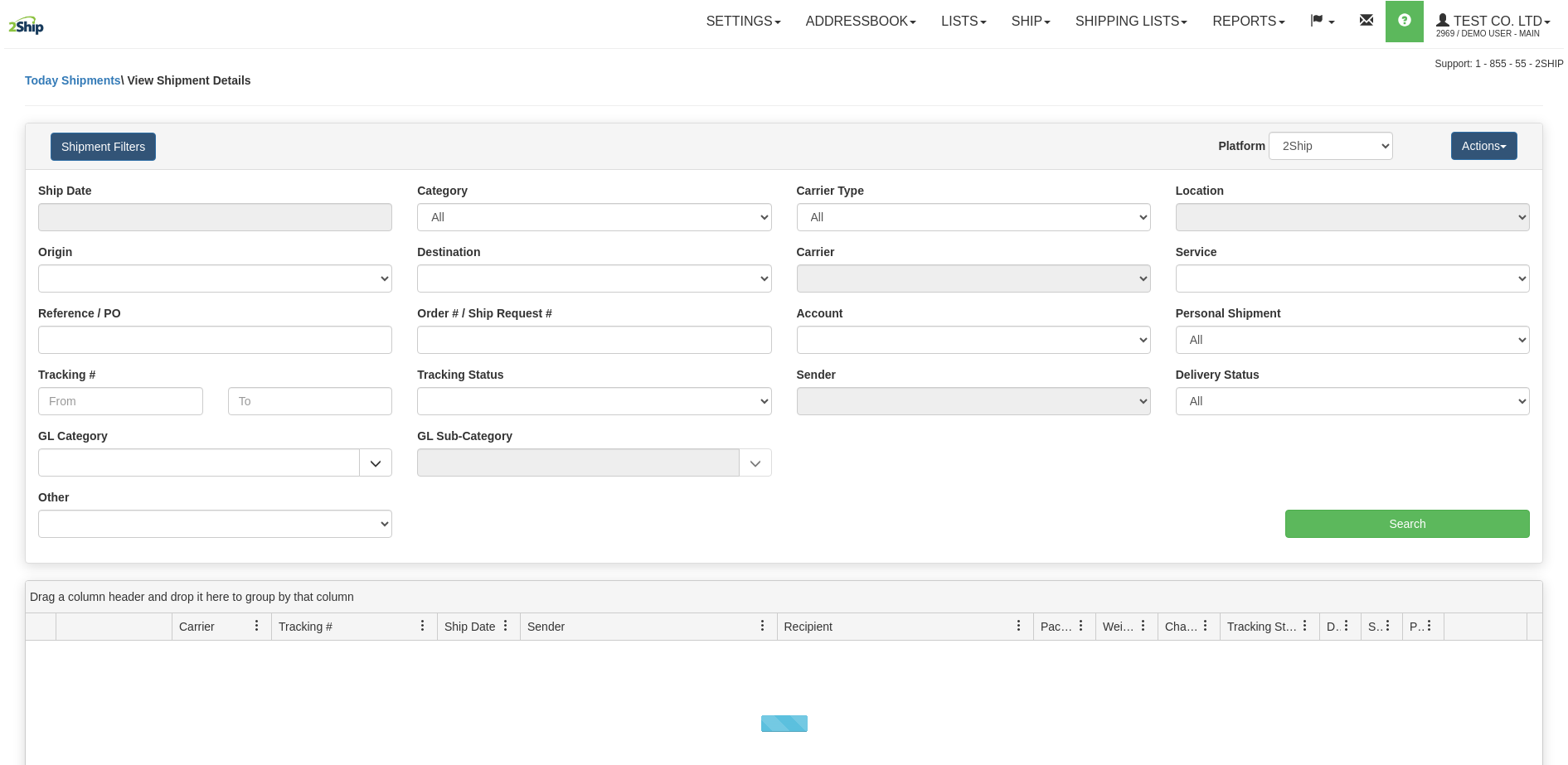 scroll, scrollTop: 0, scrollLeft: 0, axis: both 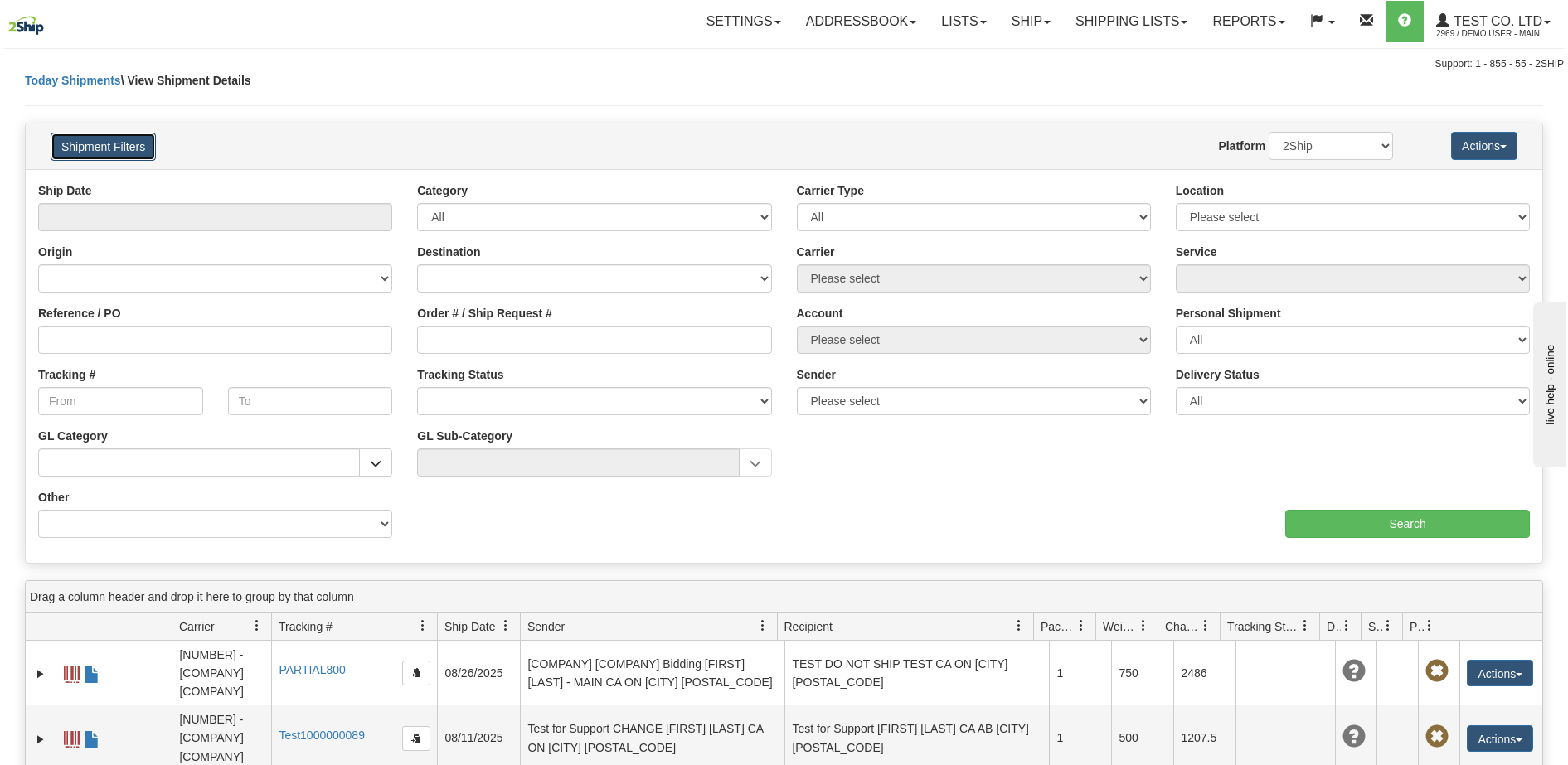 click on "Shipment Filters" at bounding box center [103, 147] 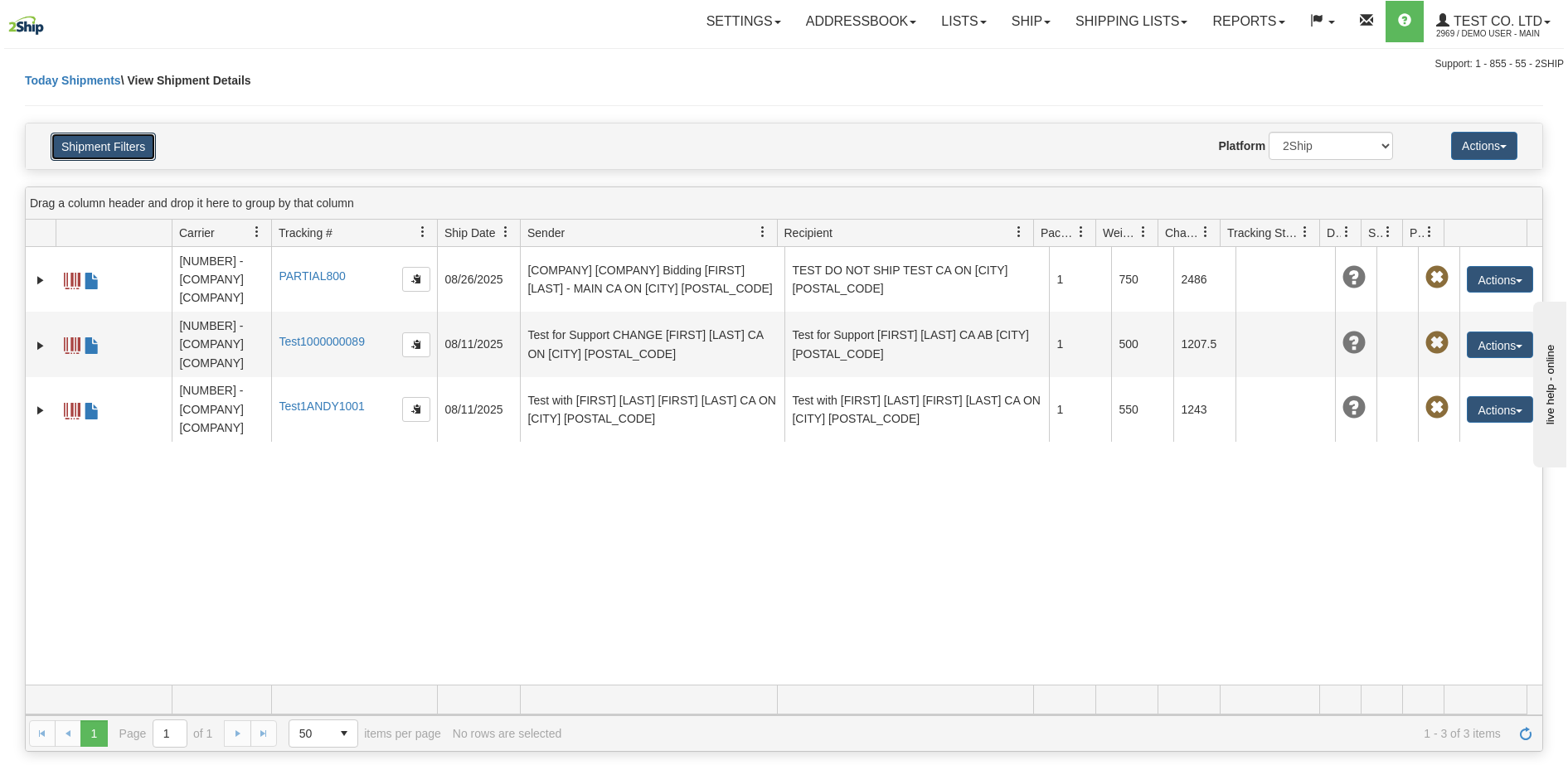 type 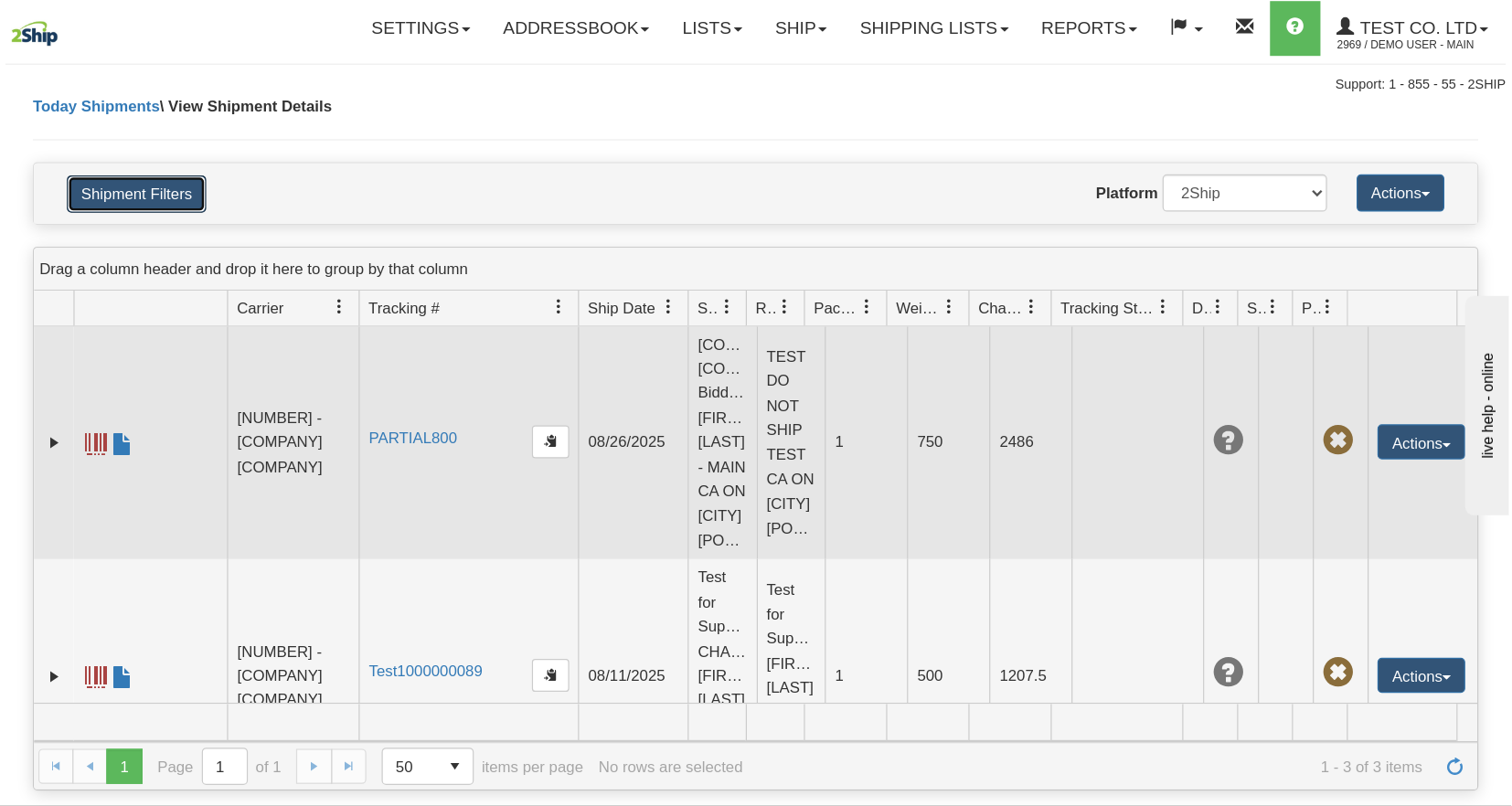 scroll, scrollTop: 0, scrollLeft: 0, axis: both 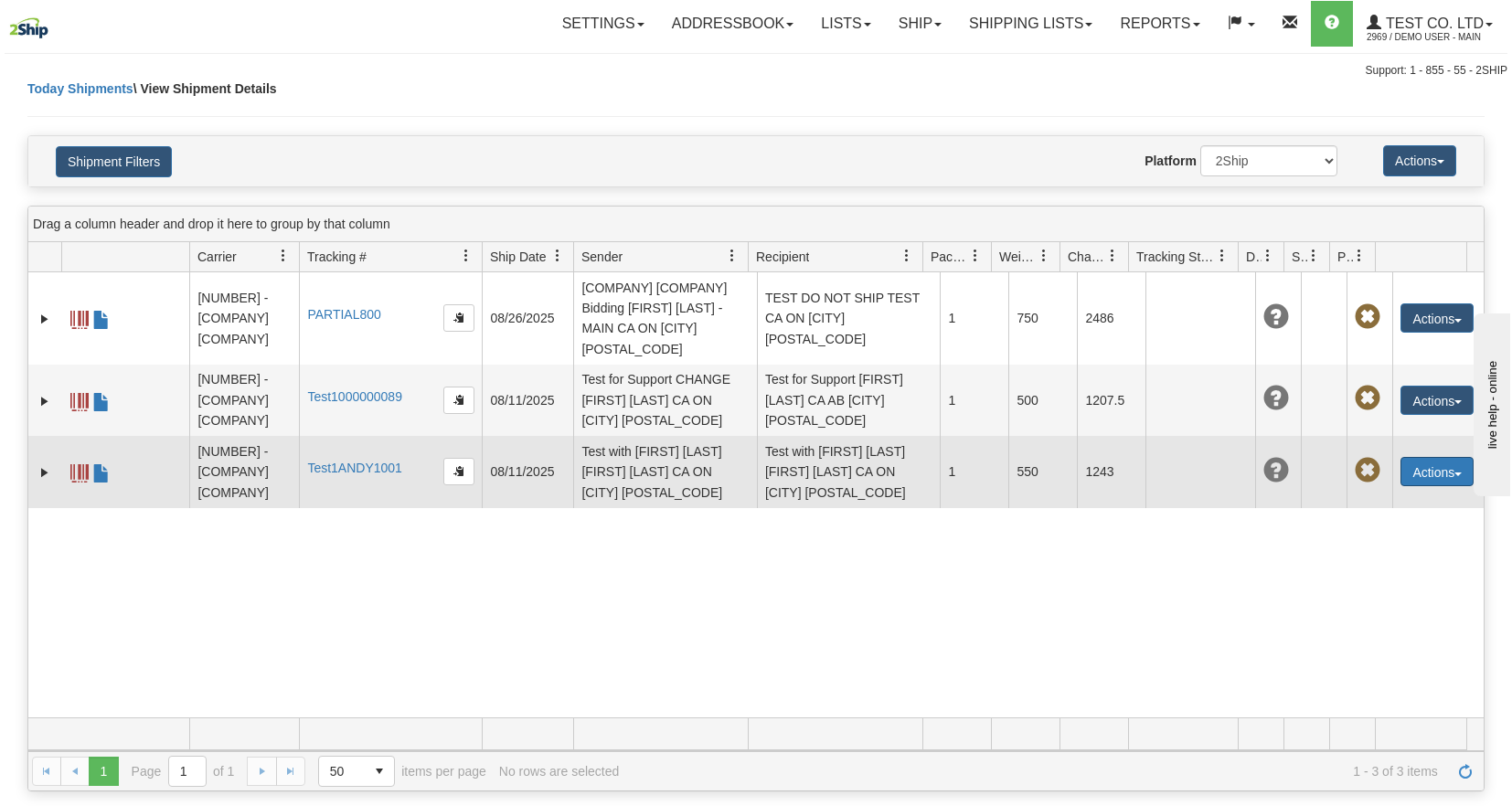 click on "Actions" at bounding box center [1437, 472] 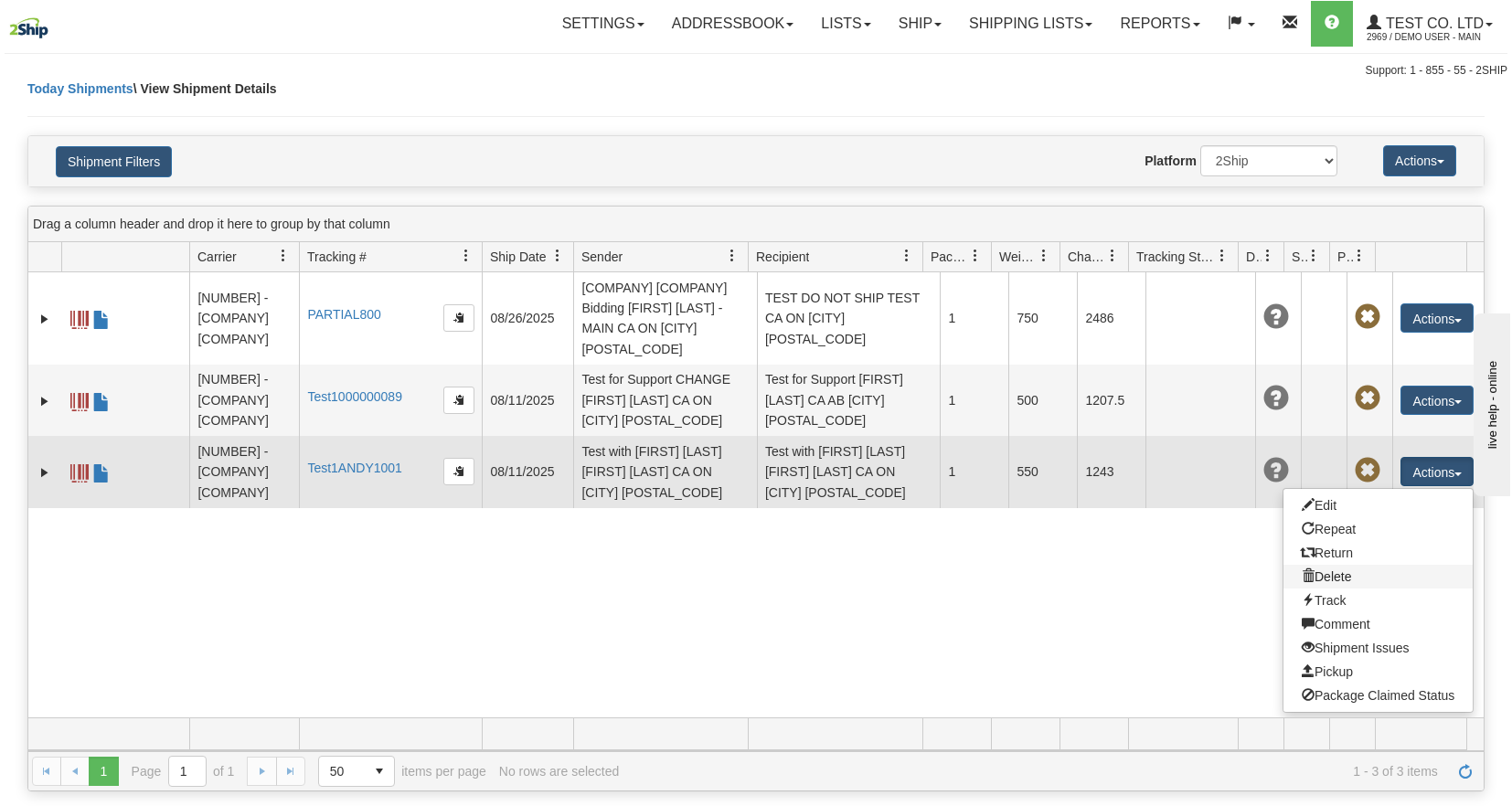 click on "Delete" at bounding box center [1378, 577] 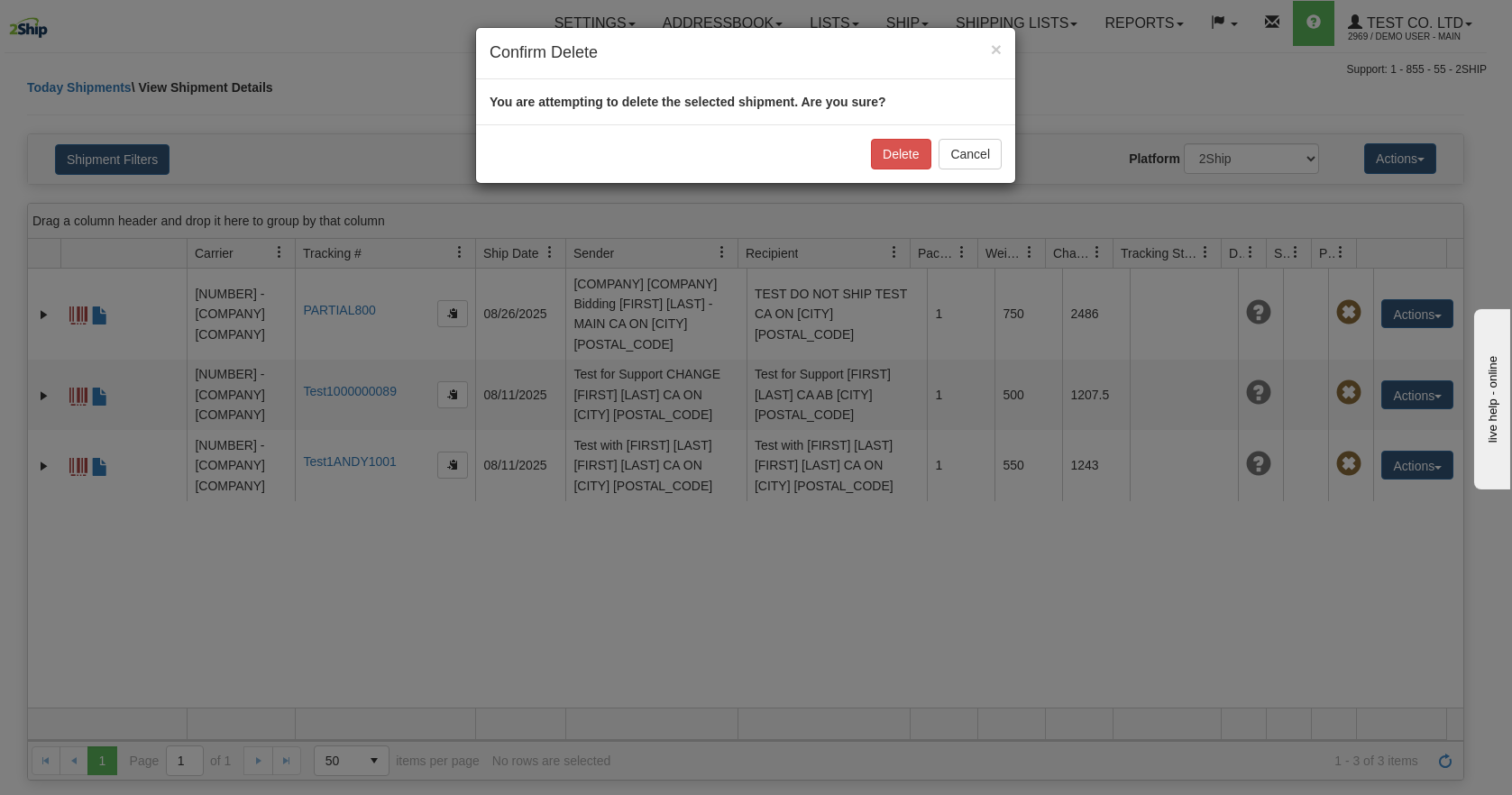 click on "Delete
Cancel" at bounding box center [746, 153] 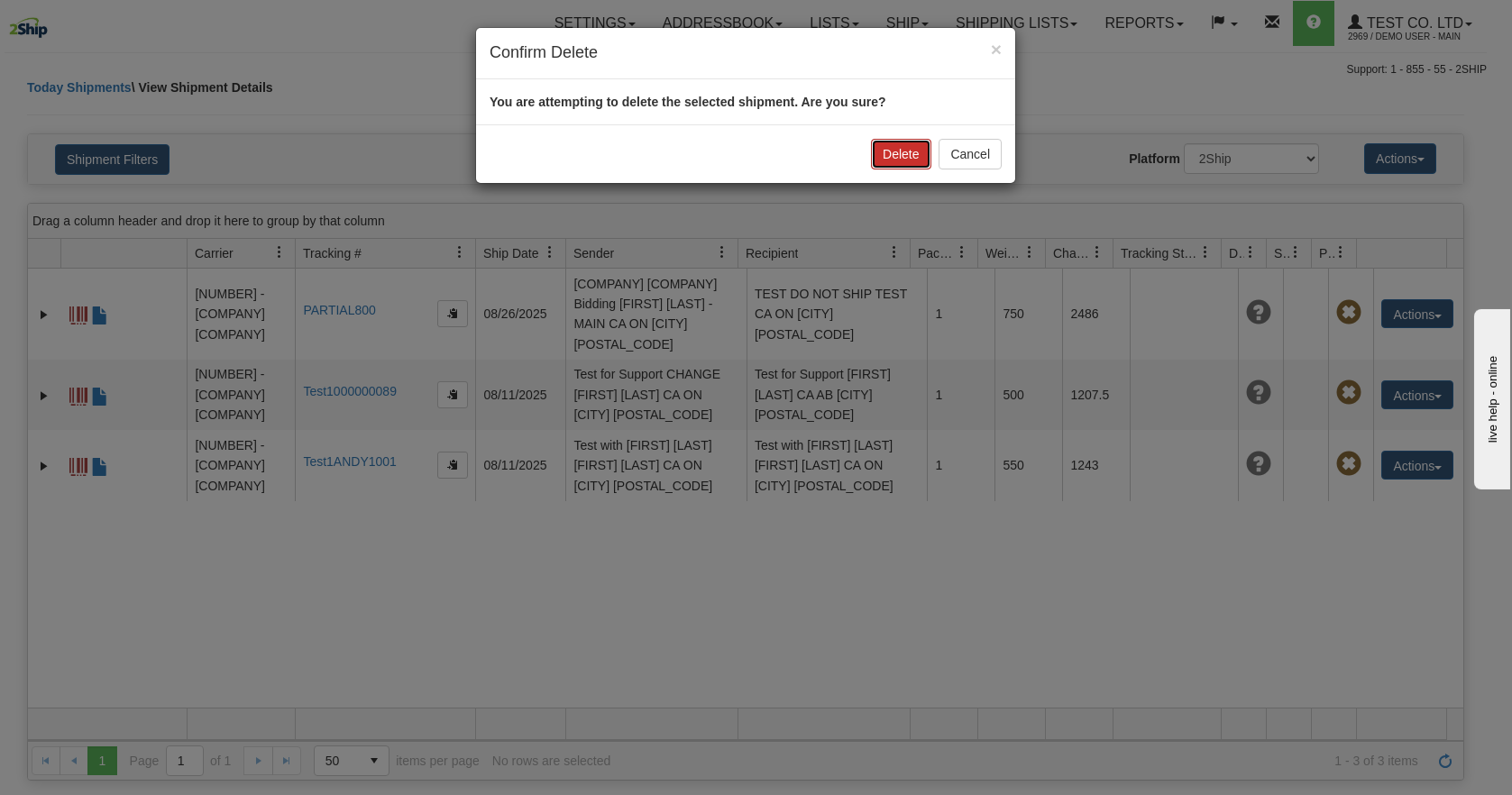click on "Delete" at bounding box center (901, 154) 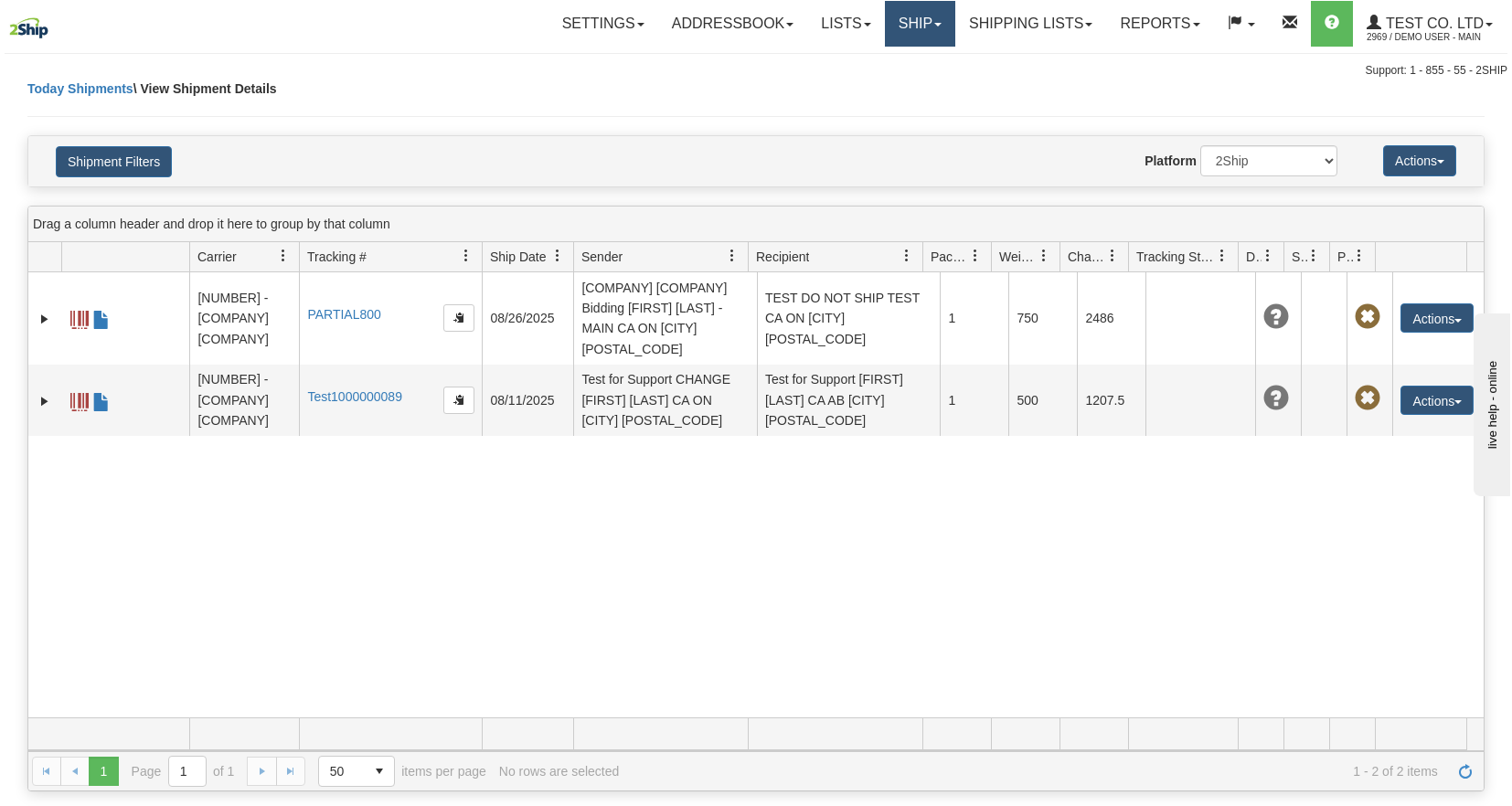 click on "Ship" at bounding box center [920, 24] 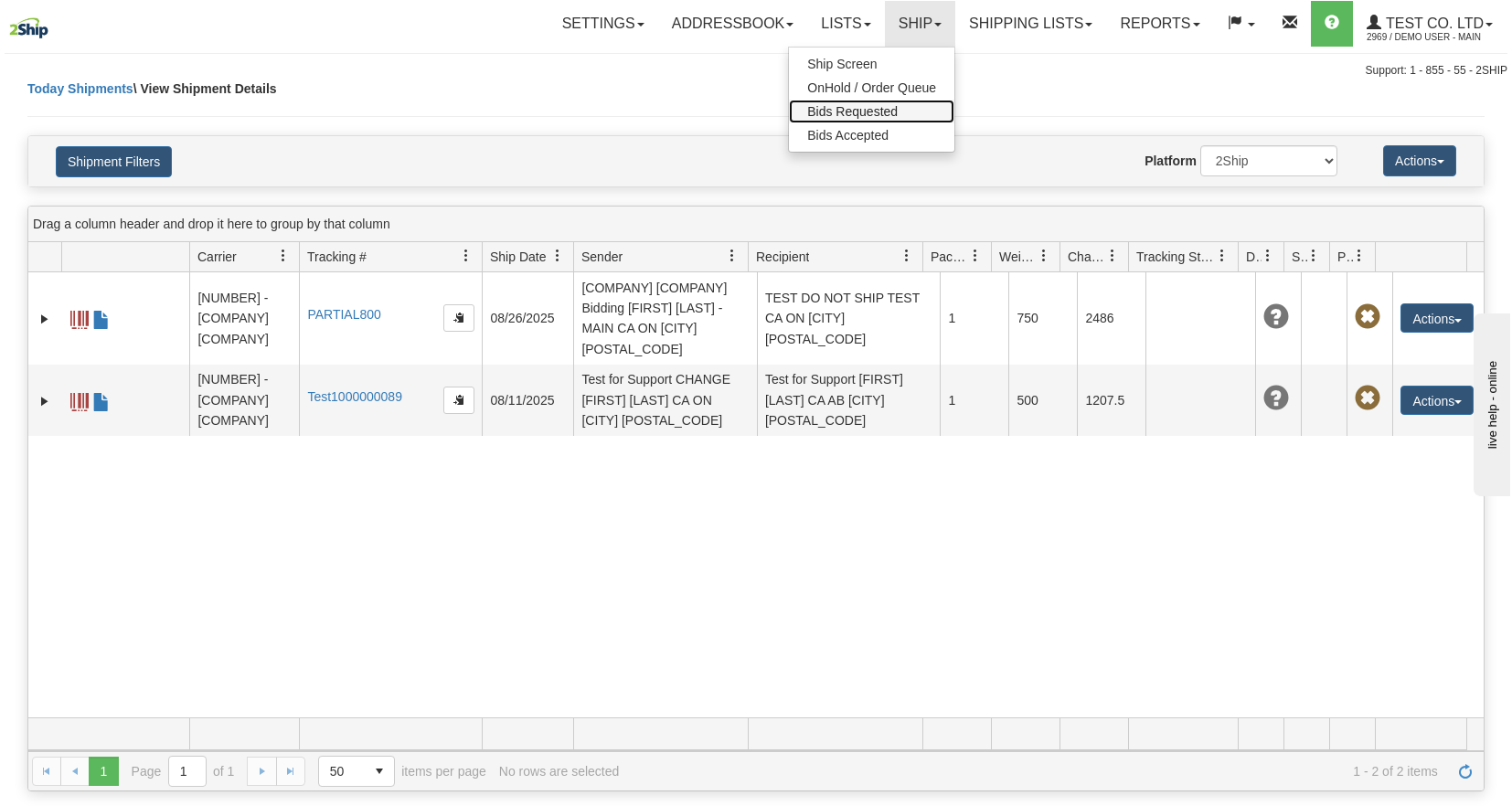 click on "Bids Requested" at bounding box center (852, 111) 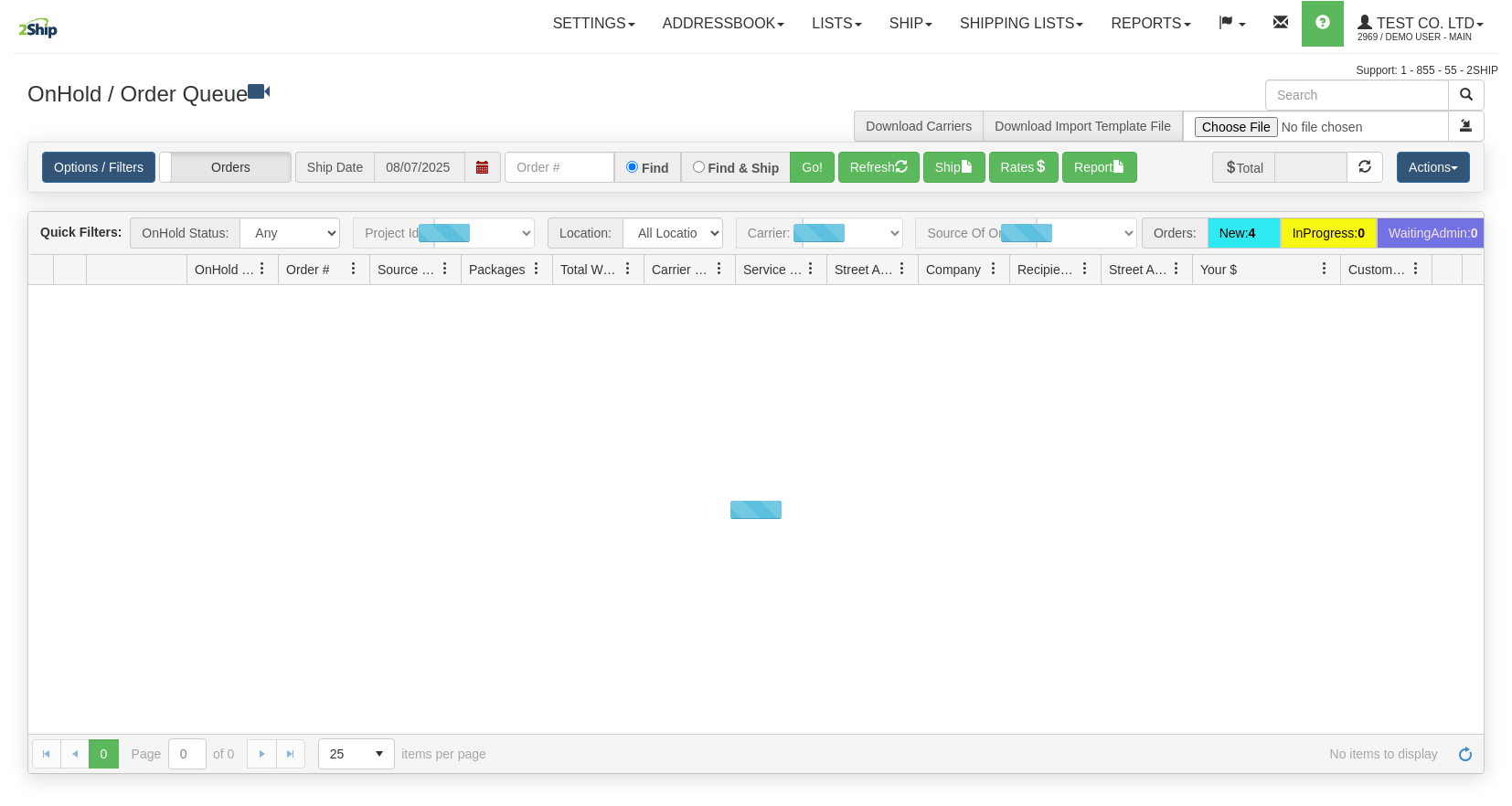 scroll, scrollTop: 0, scrollLeft: 0, axis: both 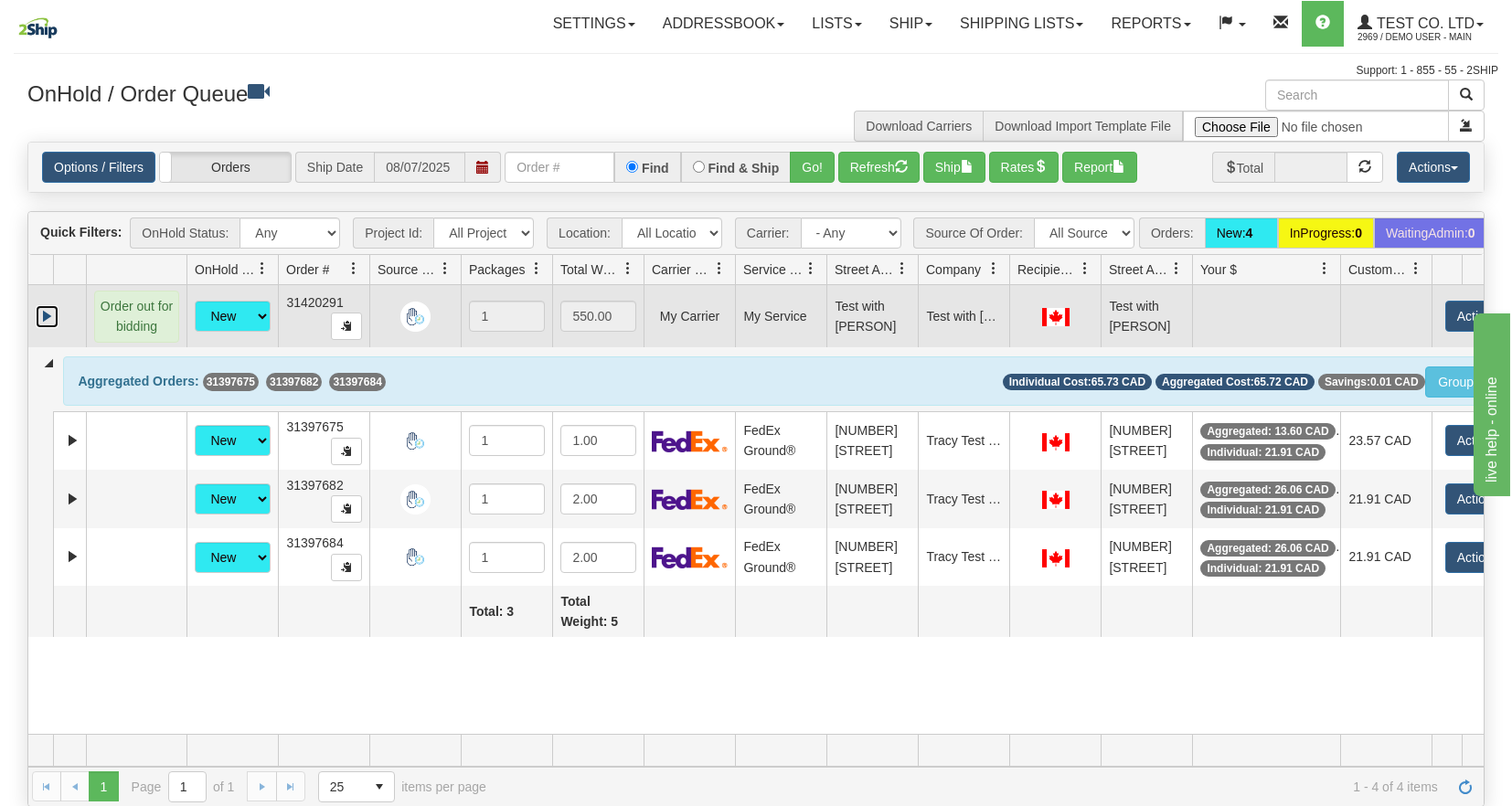 click at bounding box center (47, 316) 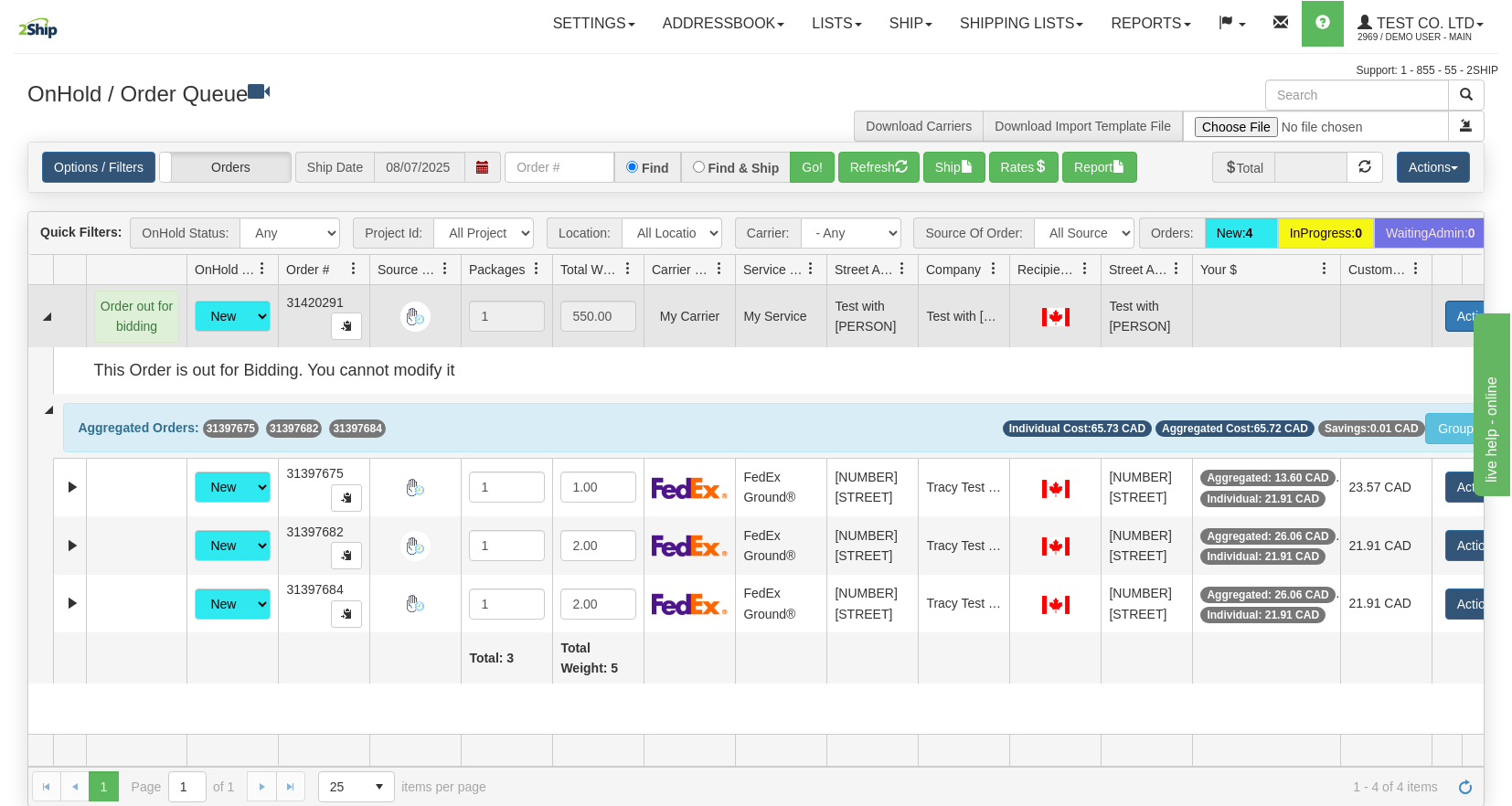 click on "Actions" at bounding box center (1482, 316) 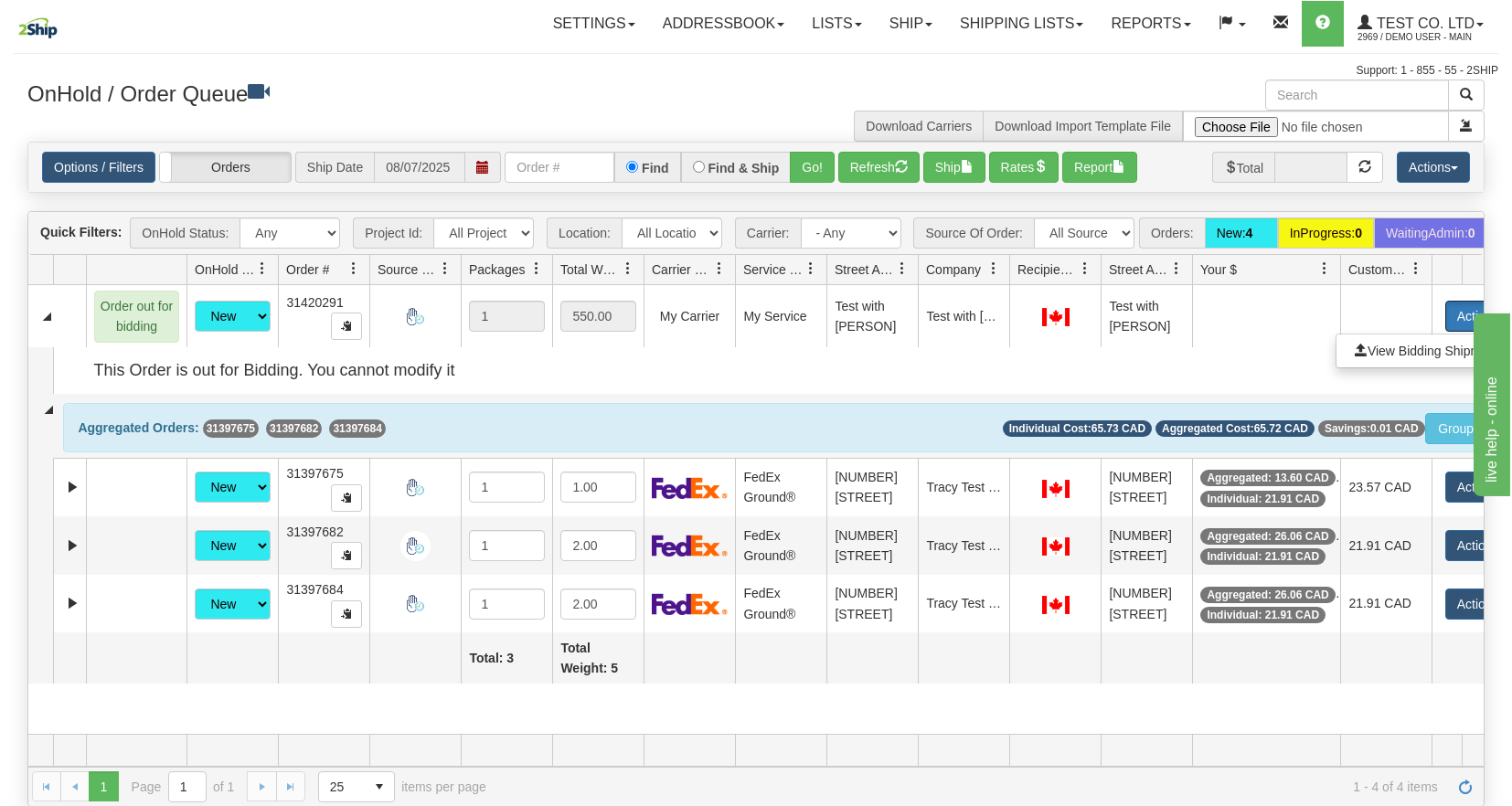 scroll, scrollTop: 0, scrollLeft: 19, axis: horizontal 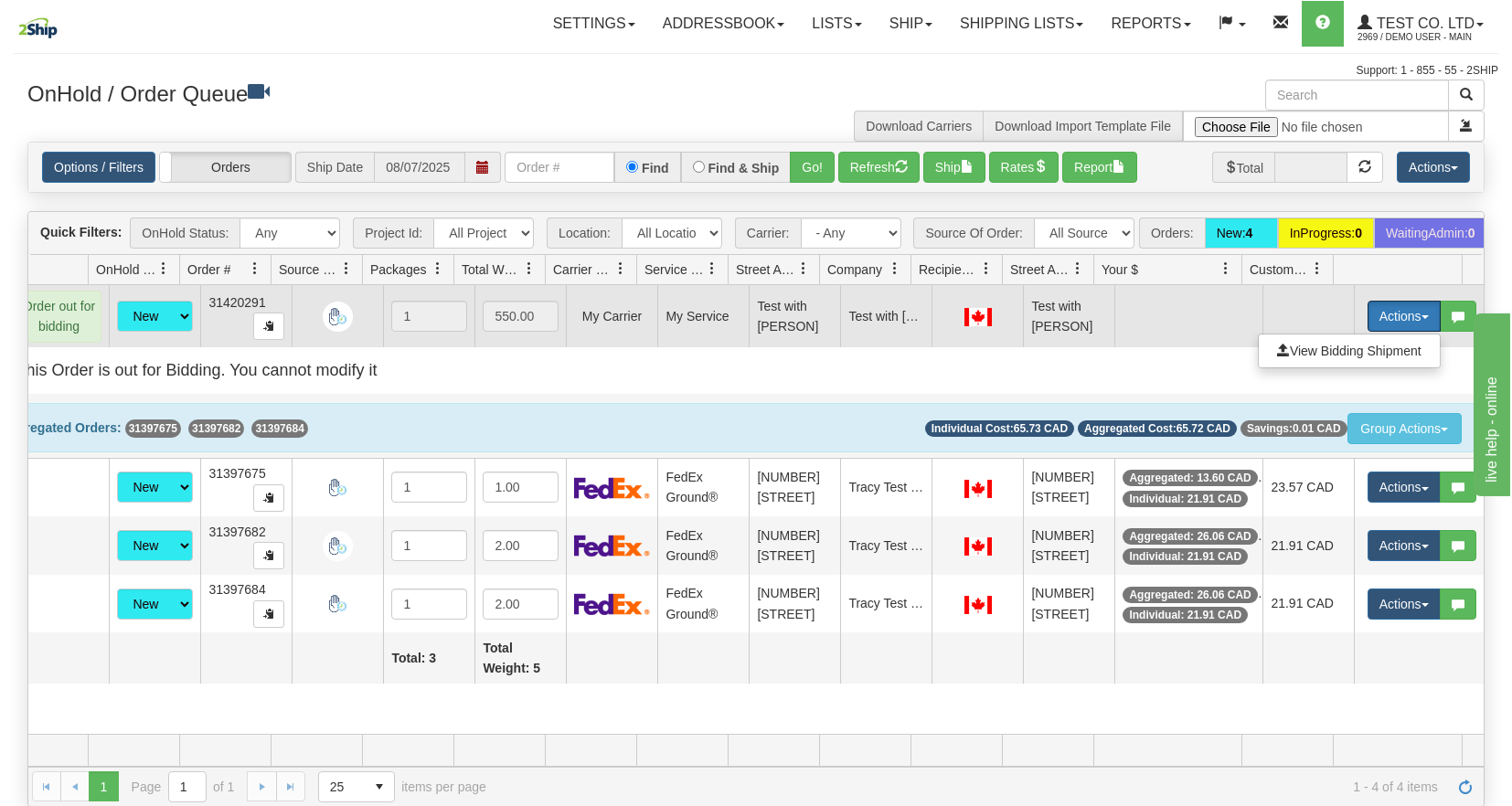click on "Actions" at bounding box center [1404, 316] 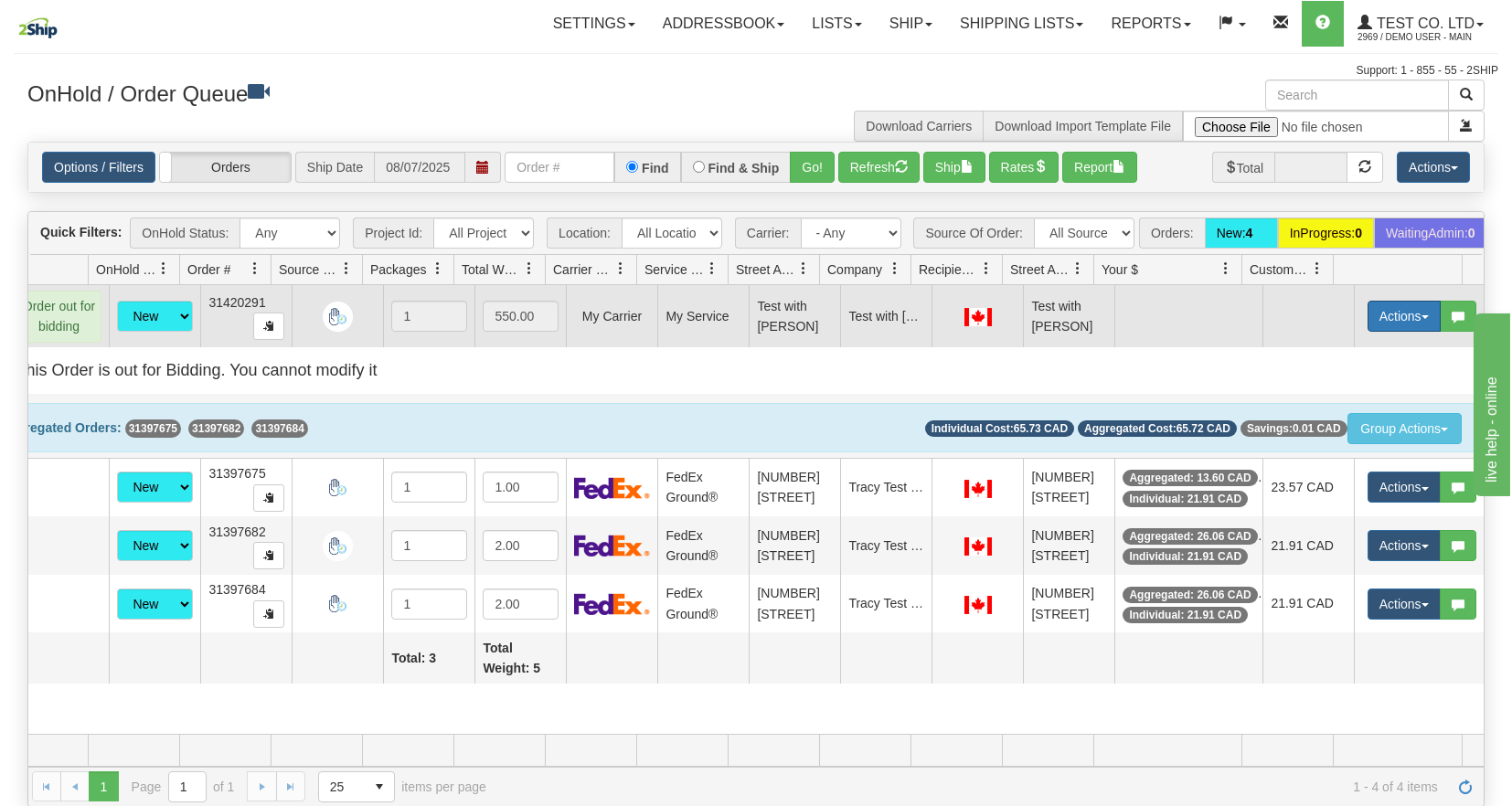 click on "Actions" at bounding box center [1404, 316] 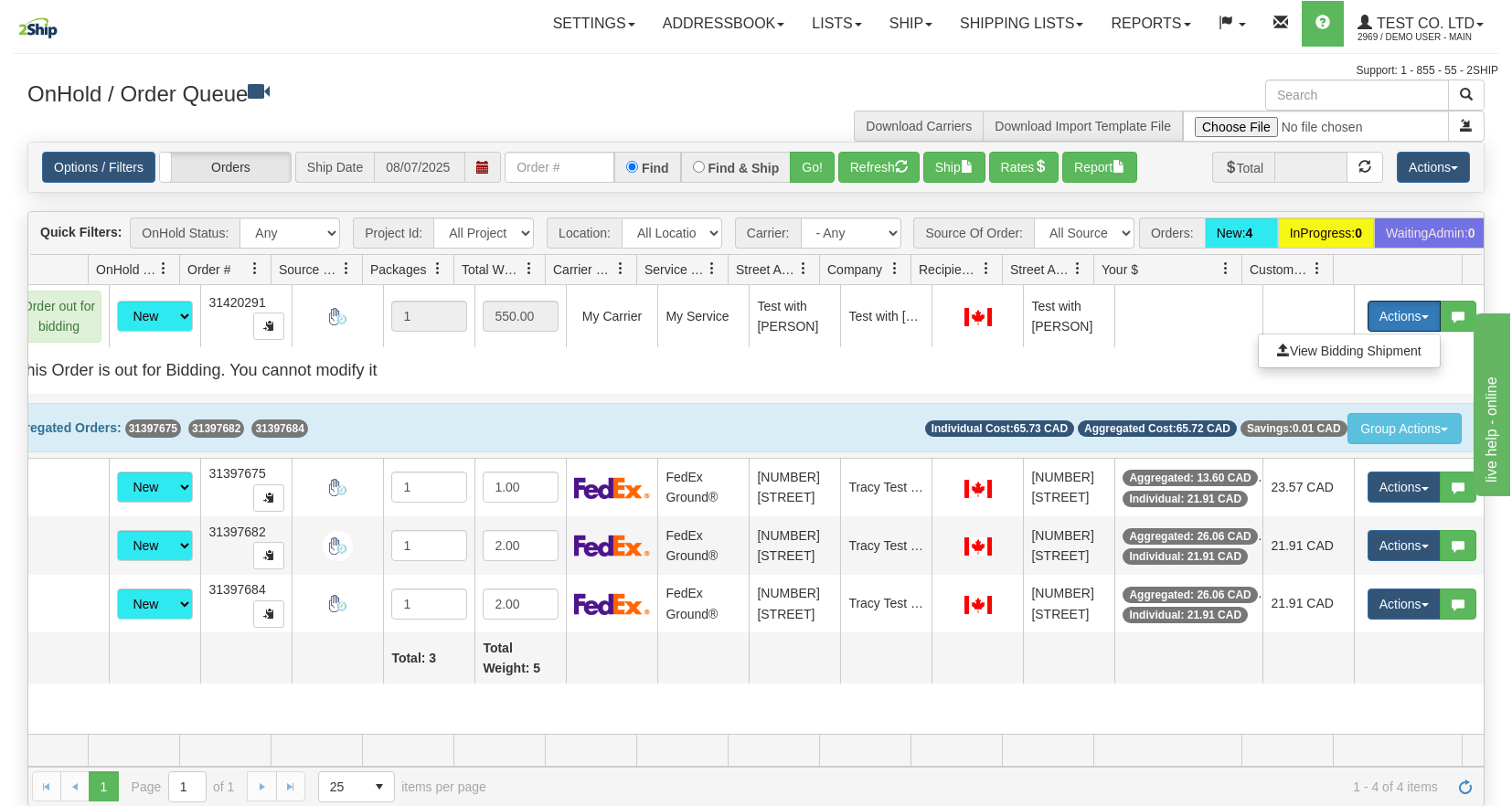 scroll, scrollTop: 0, scrollLeft: 64, axis: horizontal 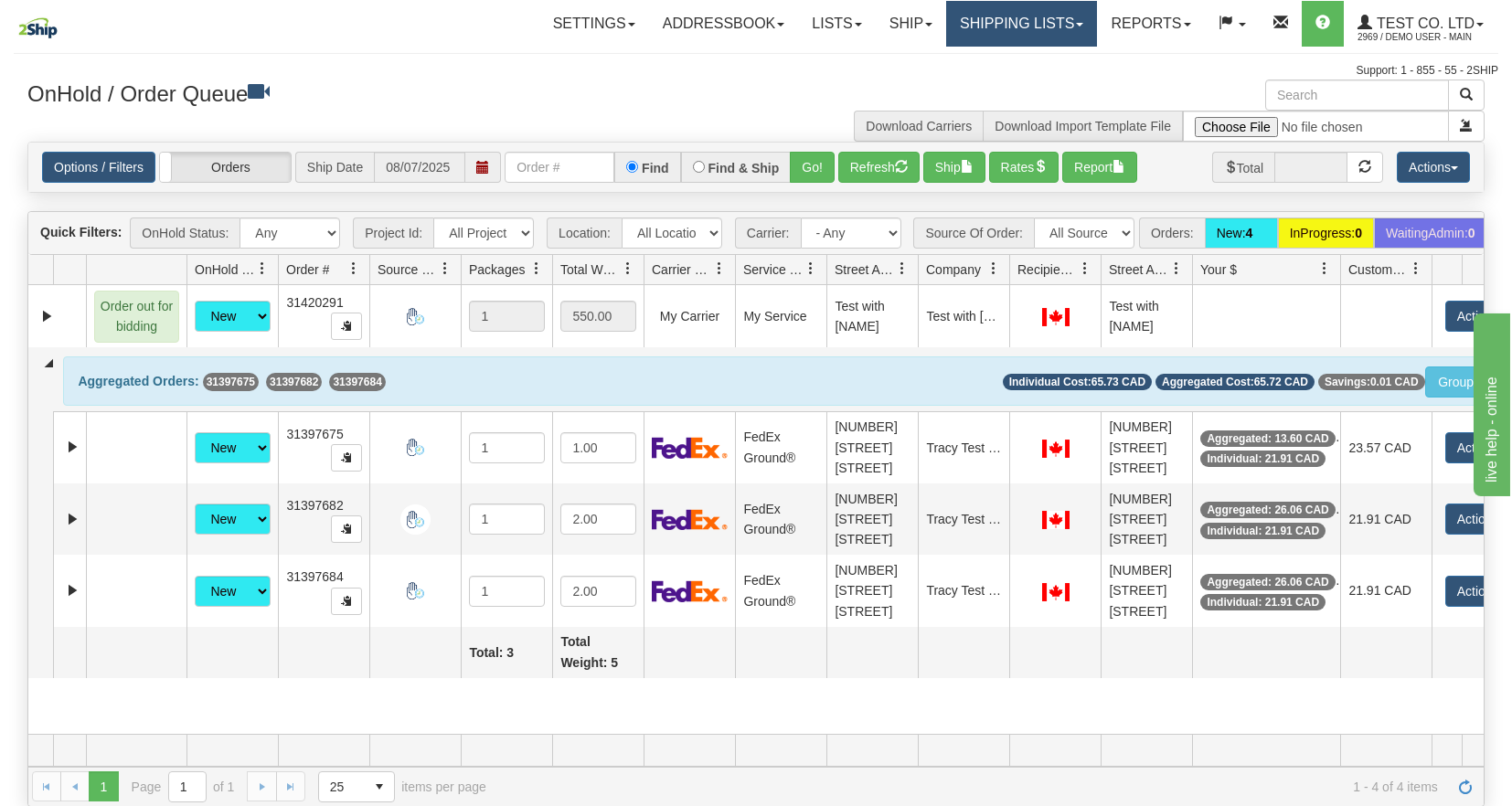 click on "Shipping lists" at bounding box center (1021, 24) 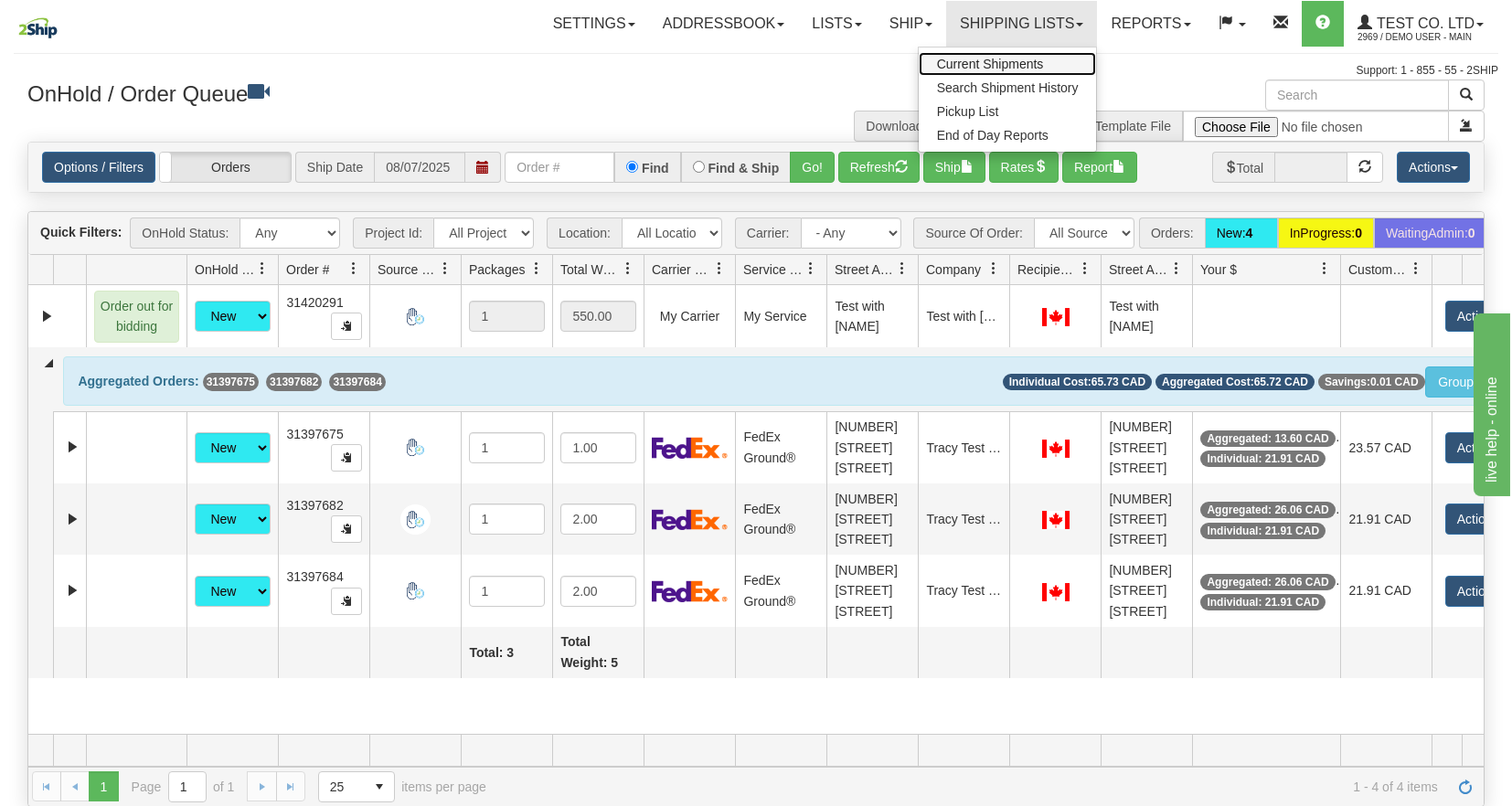 click on "Current Shipments" at bounding box center [990, 64] 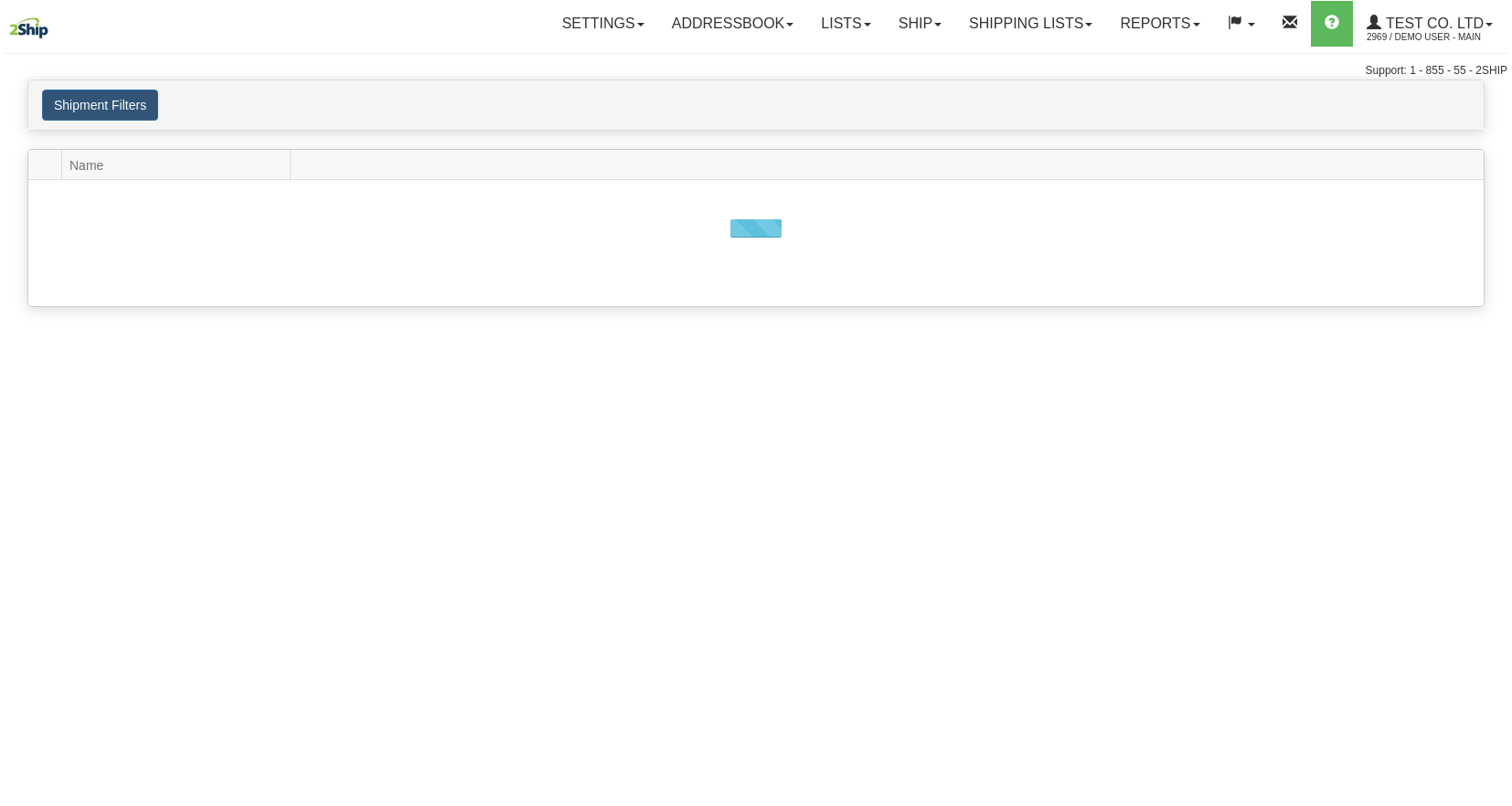 scroll, scrollTop: 0, scrollLeft: 0, axis: both 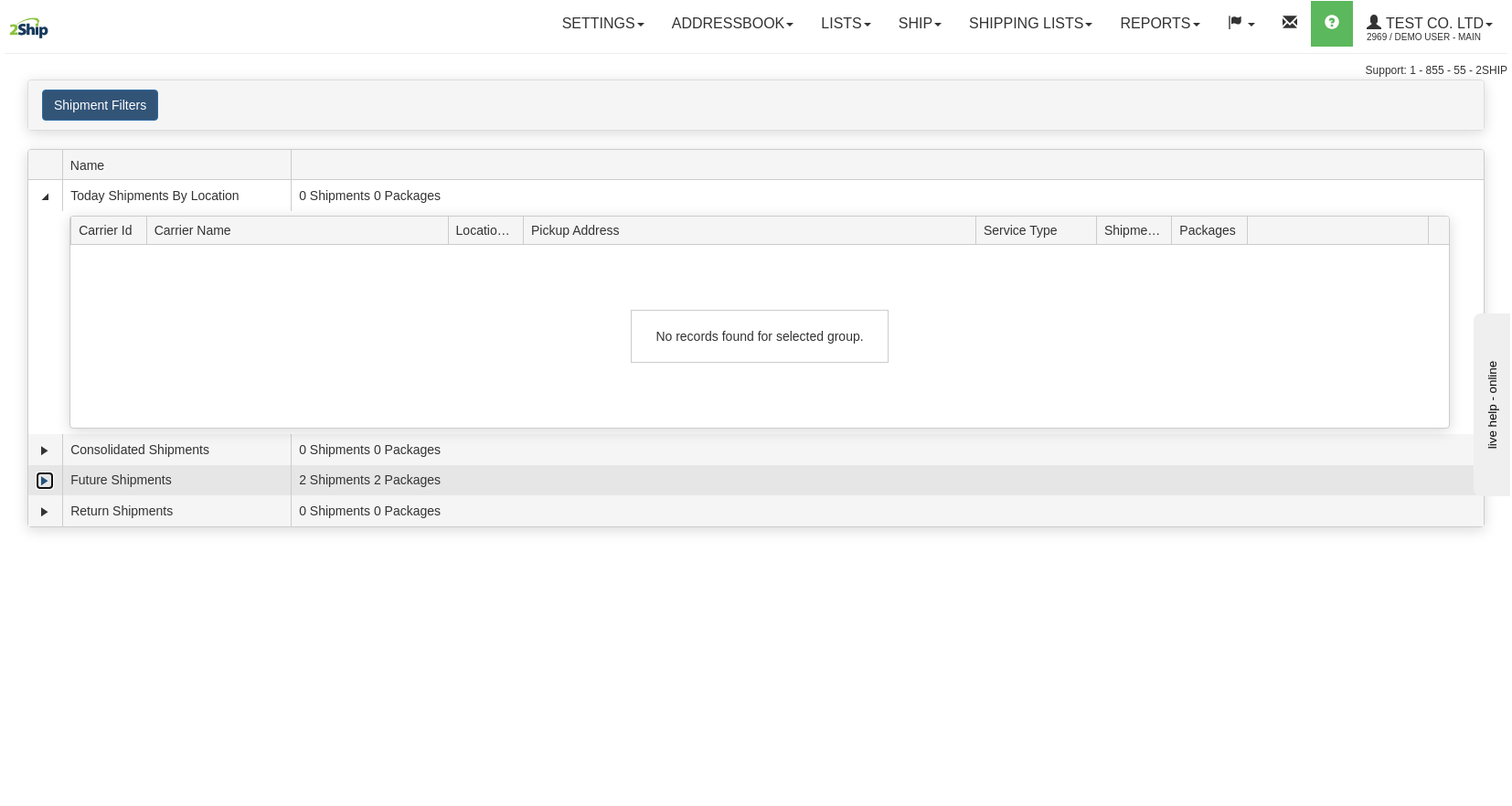 click at bounding box center (45, 481) 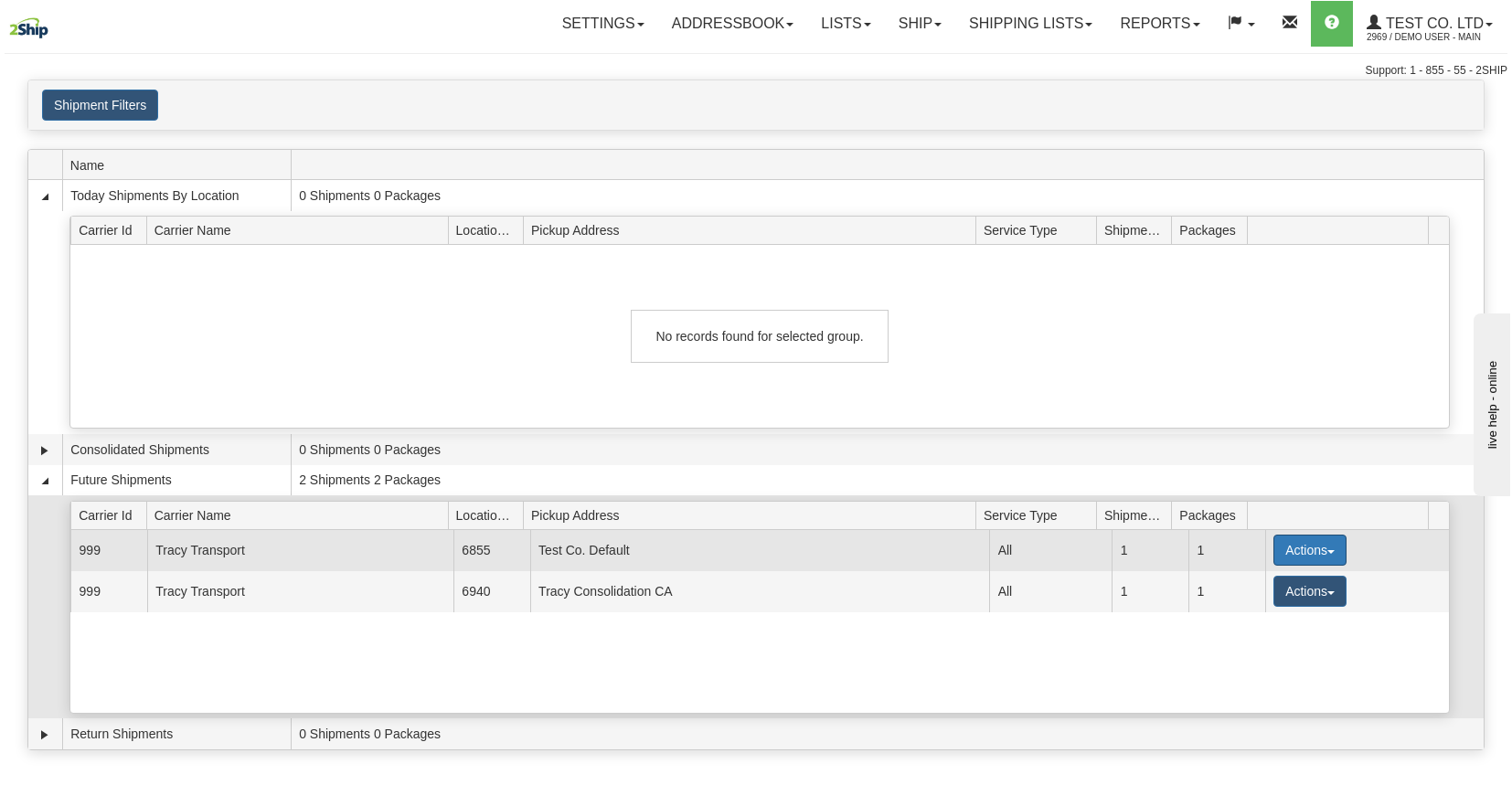 click on "Actions" at bounding box center (1310, 550) 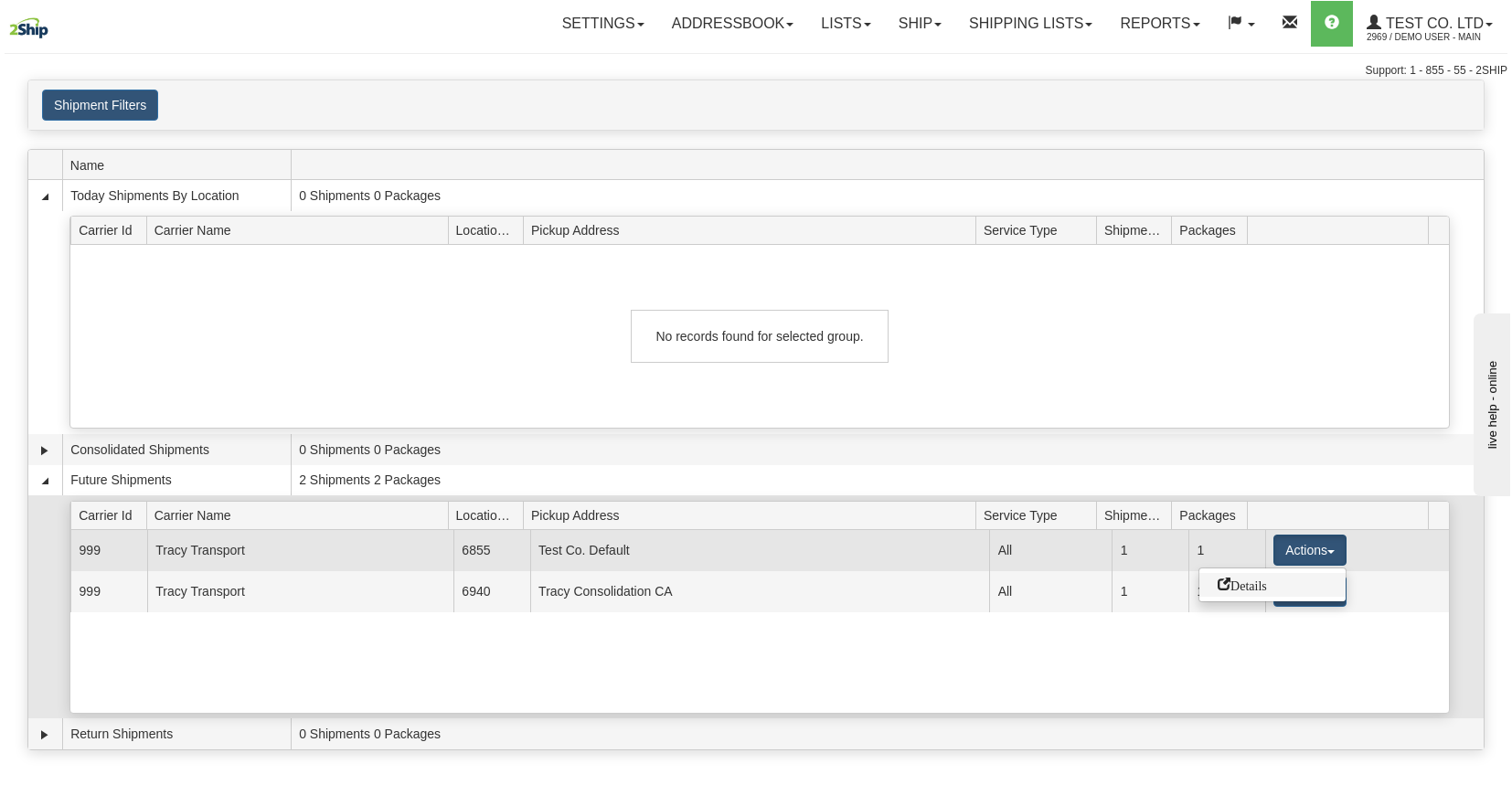click on "Details" at bounding box center (1272, 585) 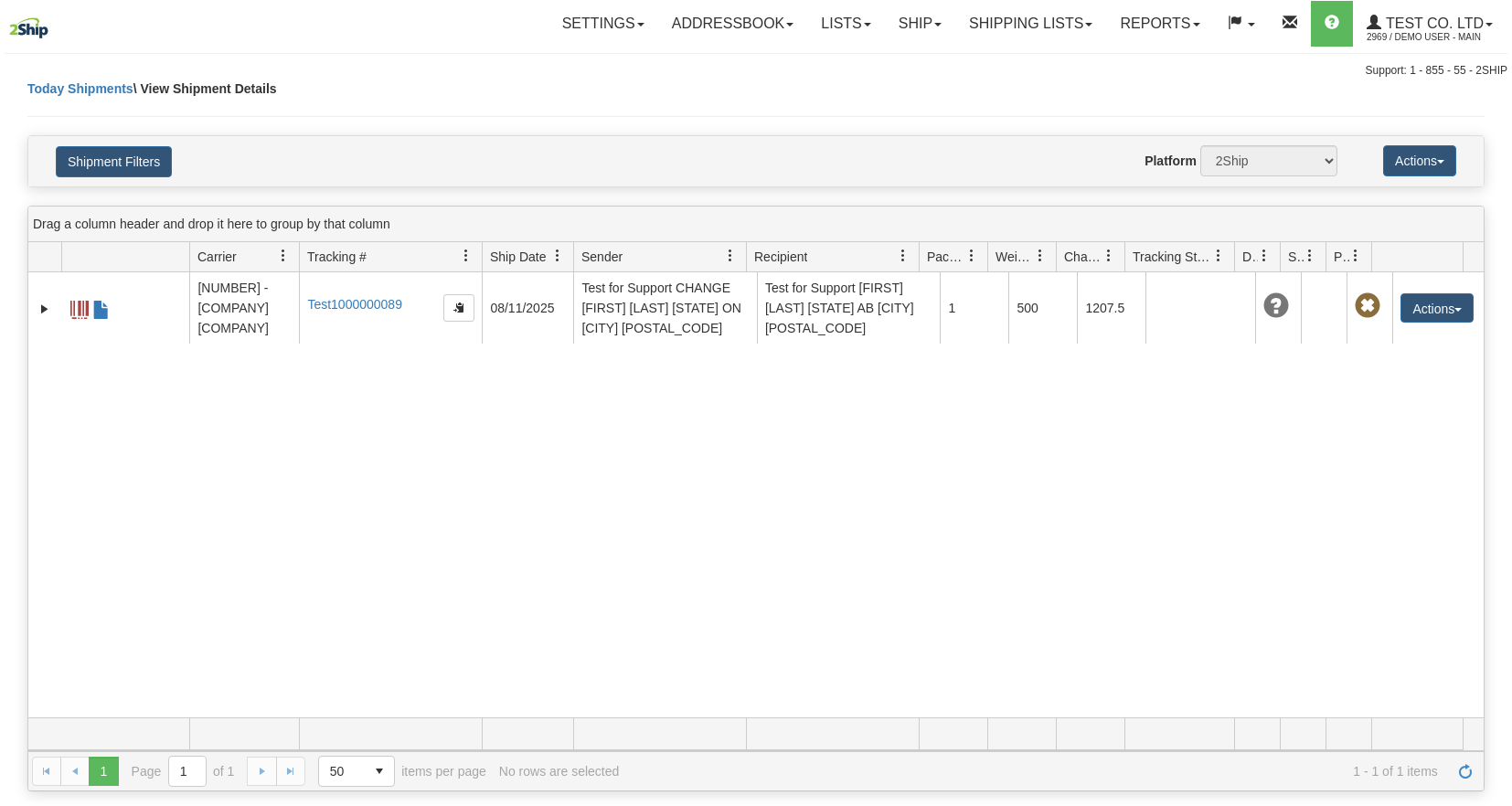 scroll, scrollTop: 0, scrollLeft: 0, axis: both 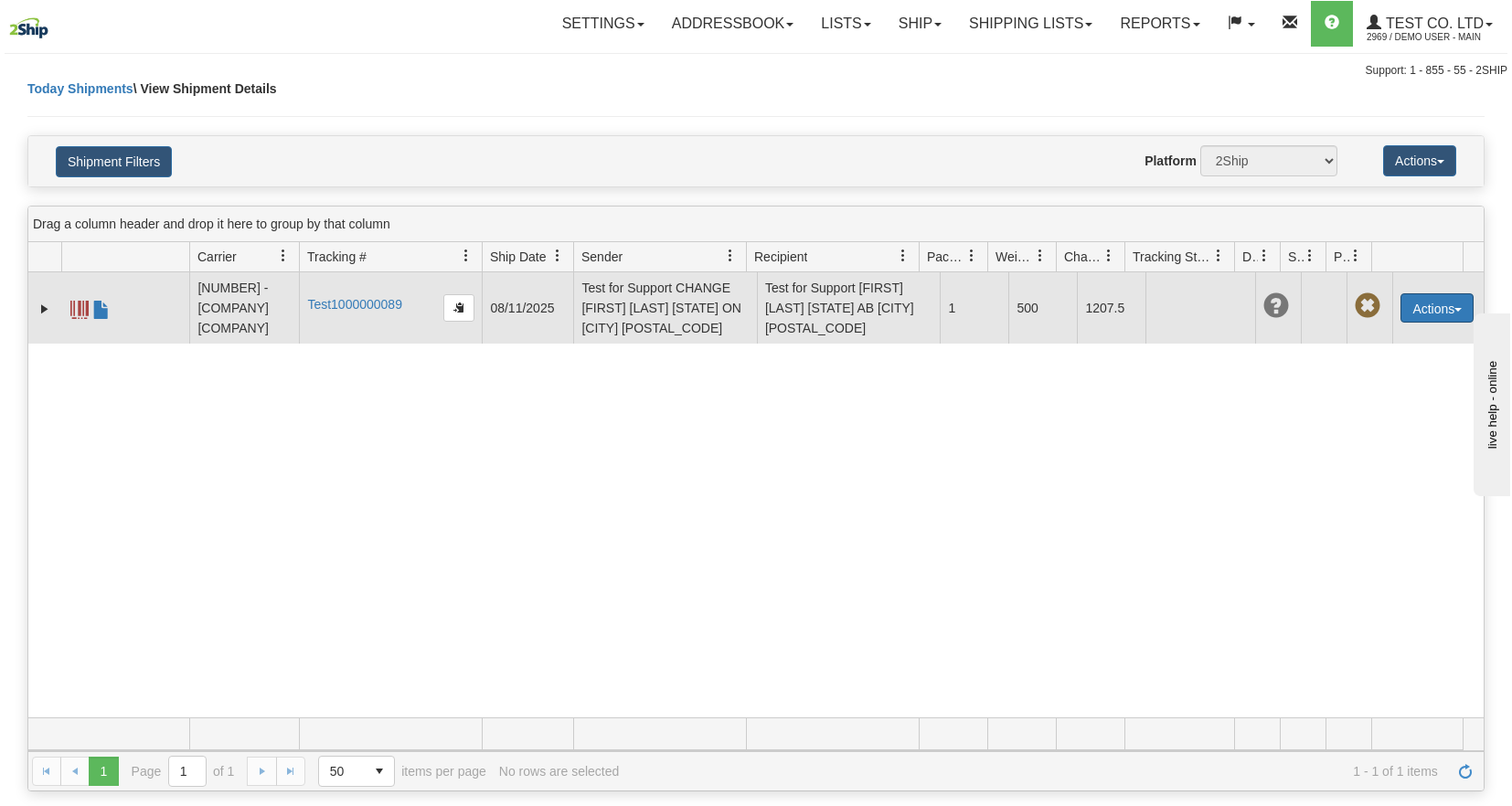 click on "Actions" at bounding box center (1437, 308) 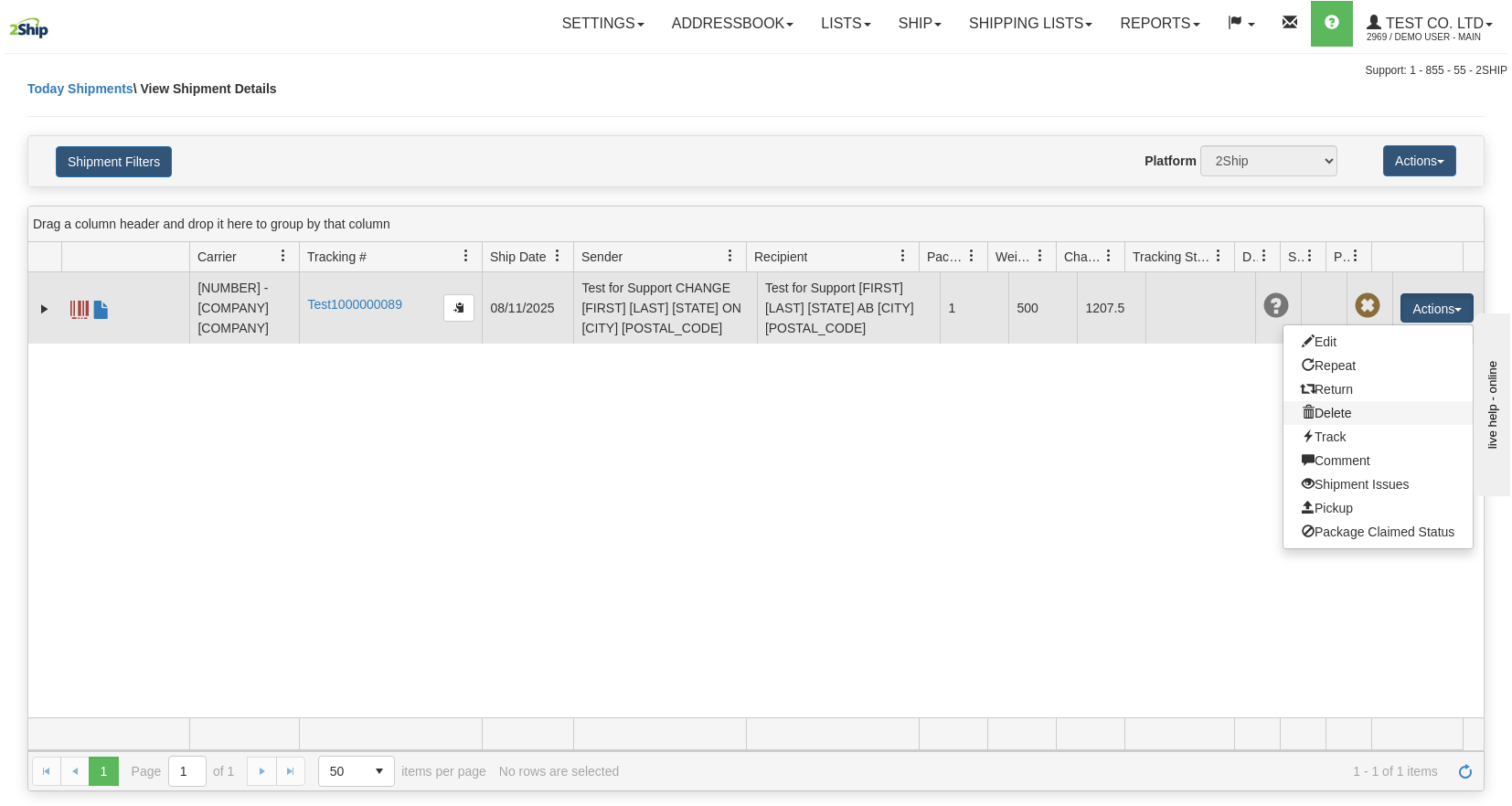click on "Delete" at bounding box center (1378, 413) 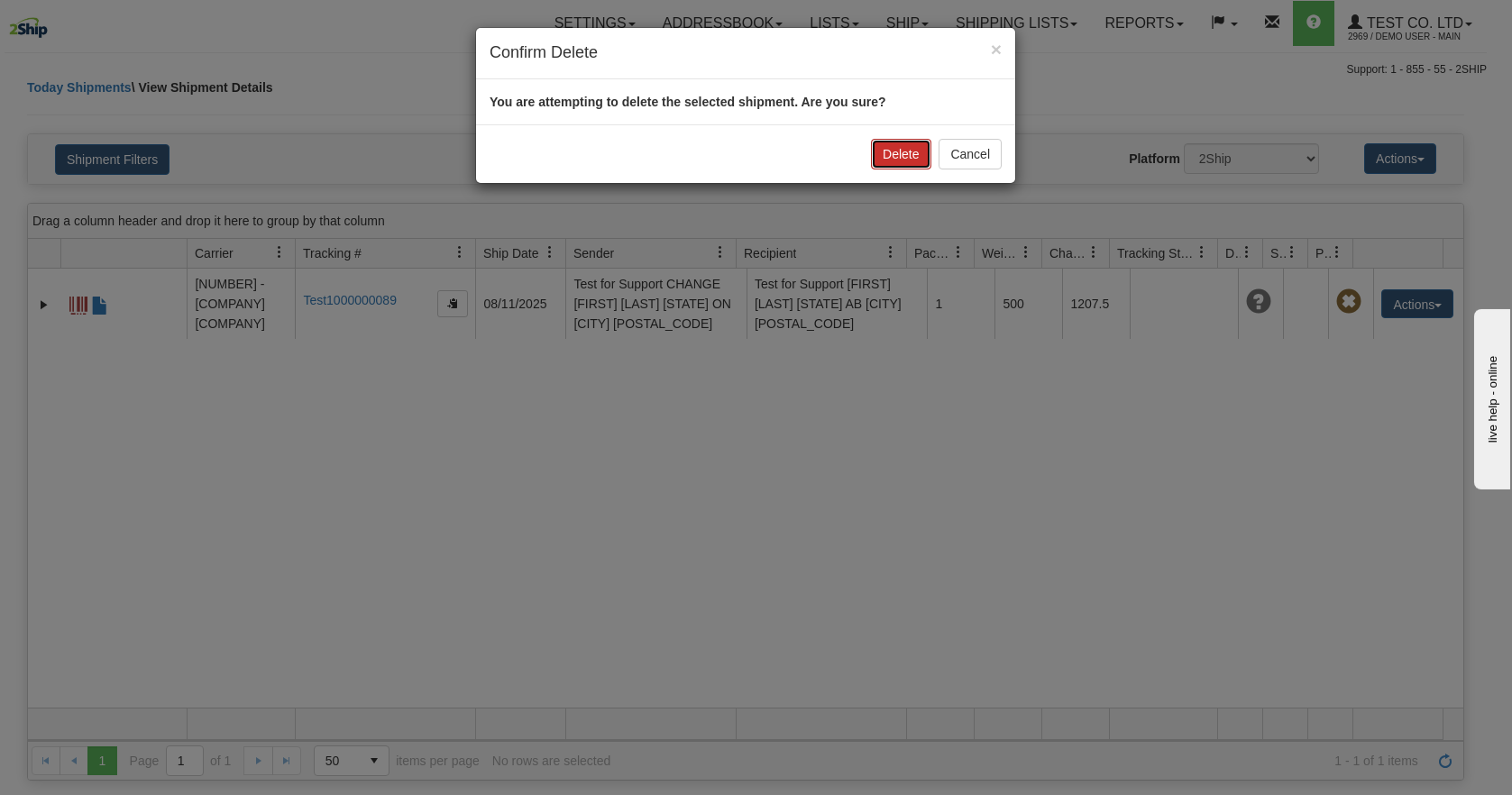 click on "Delete" at bounding box center [901, 154] 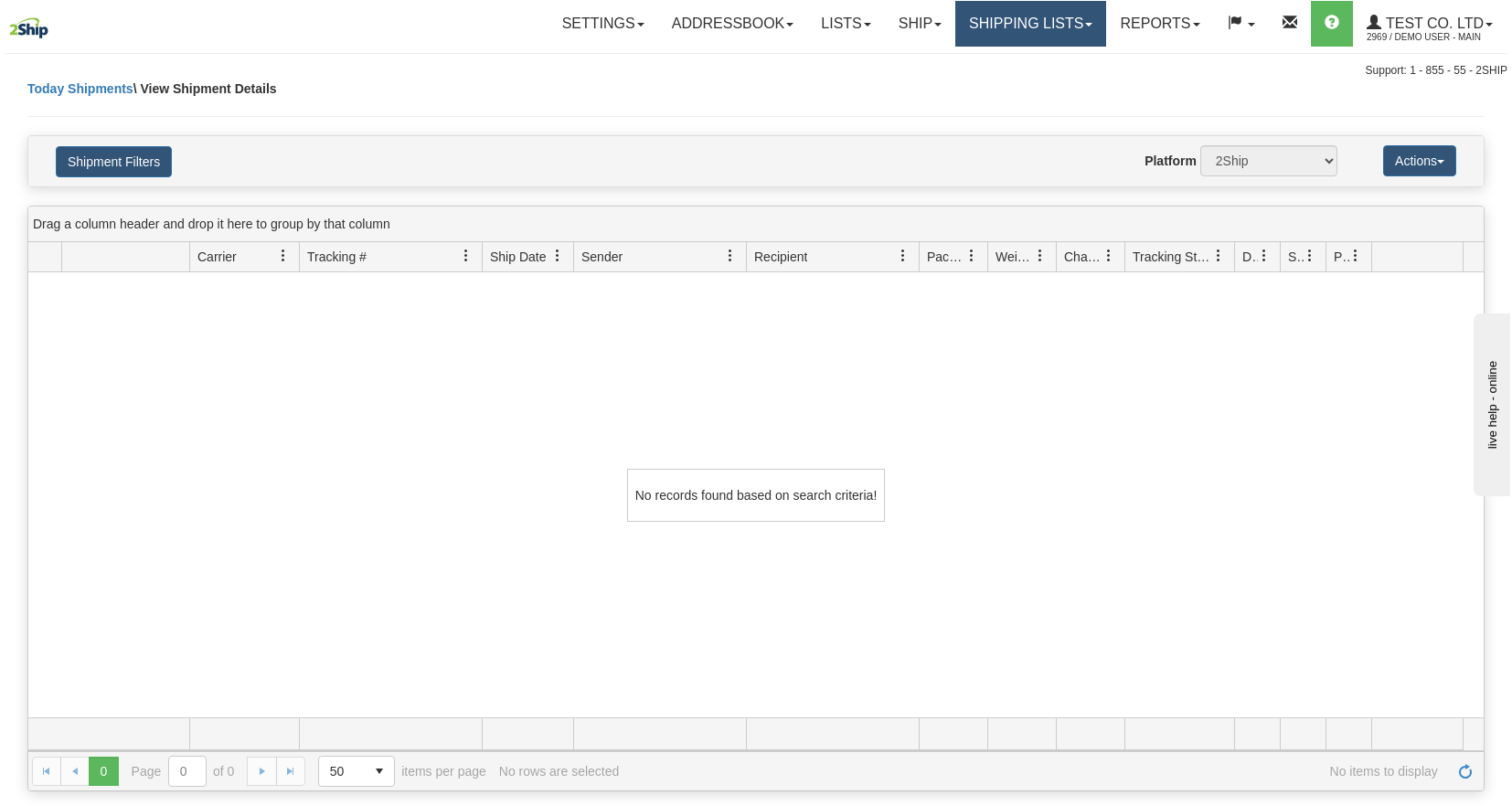 click on "Shipping lists" at bounding box center (1030, 24) 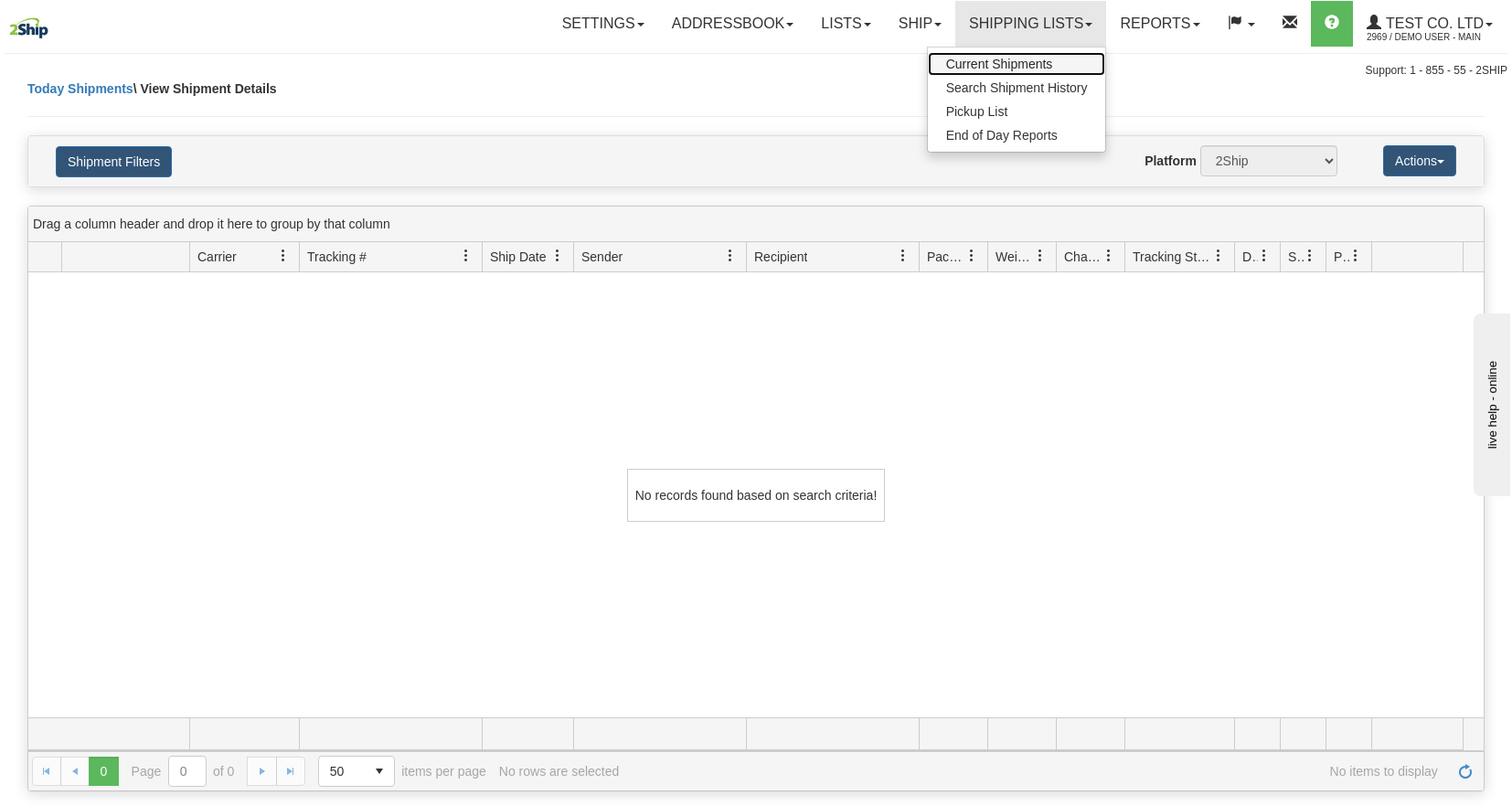 click on "Current Shipments" at bounding box center (999, 64) 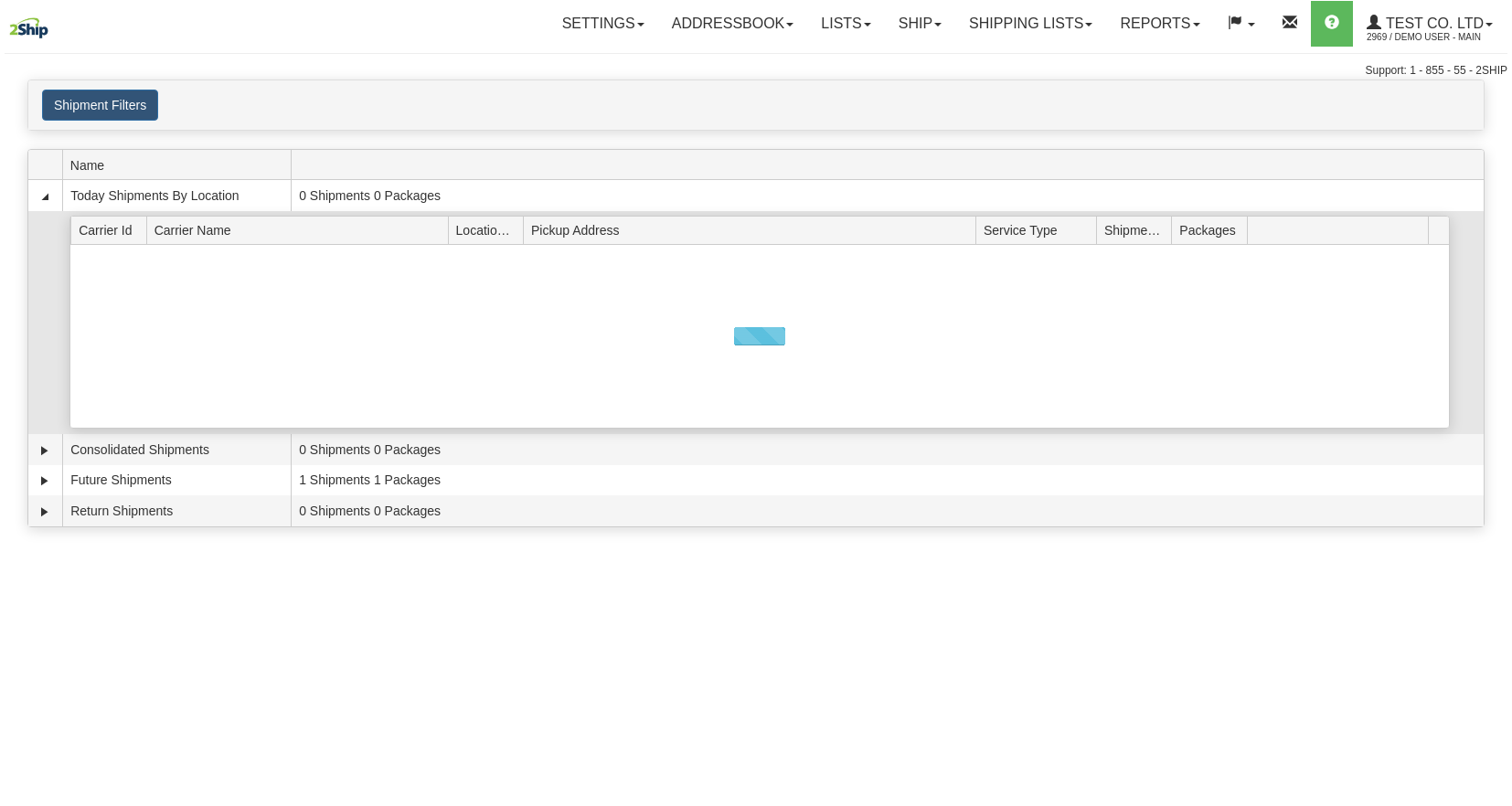 scroll, scrollTop: 0, scrollLeft: 0, axis: both 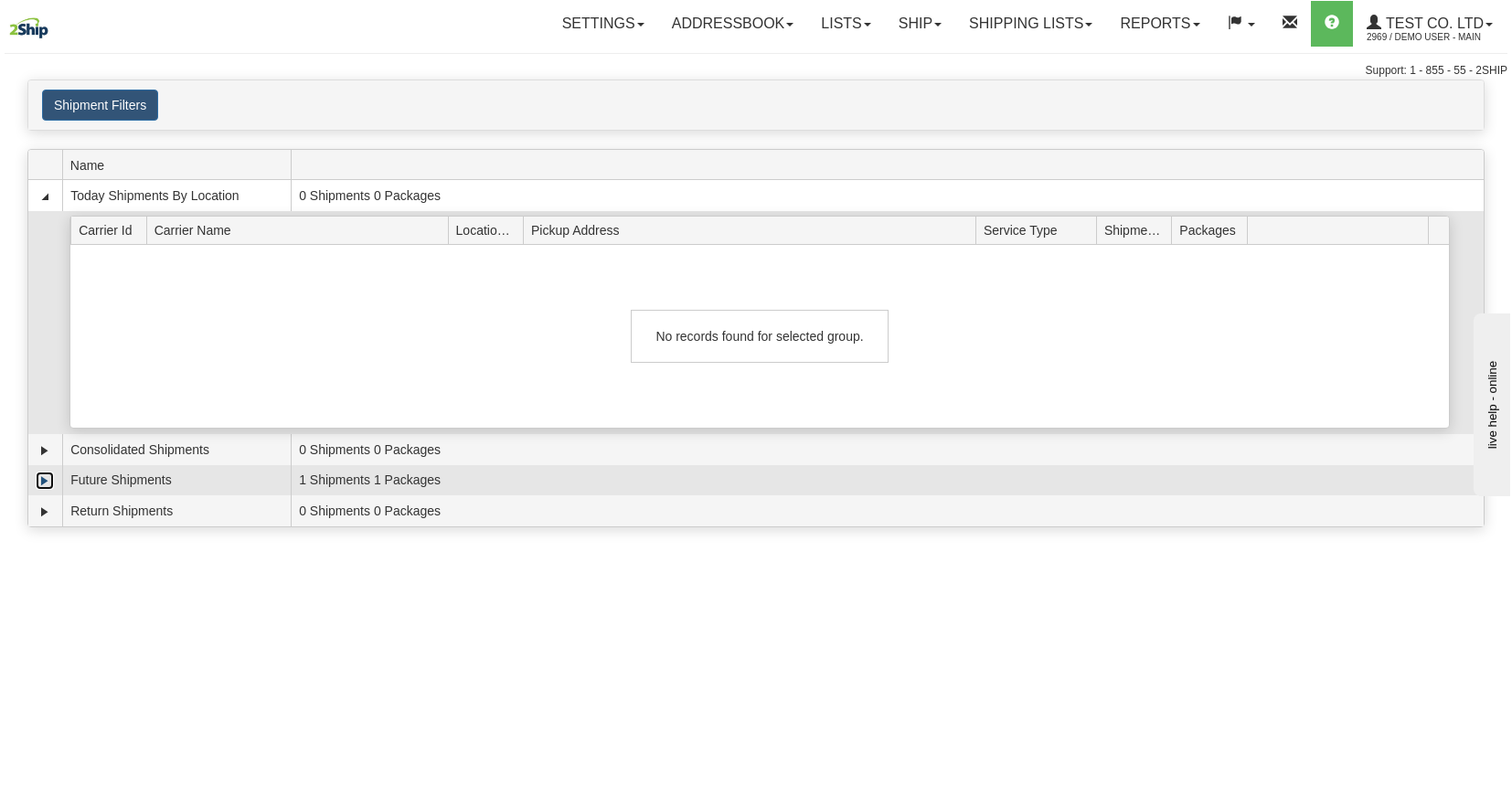 click at bounding box center (45, 481) 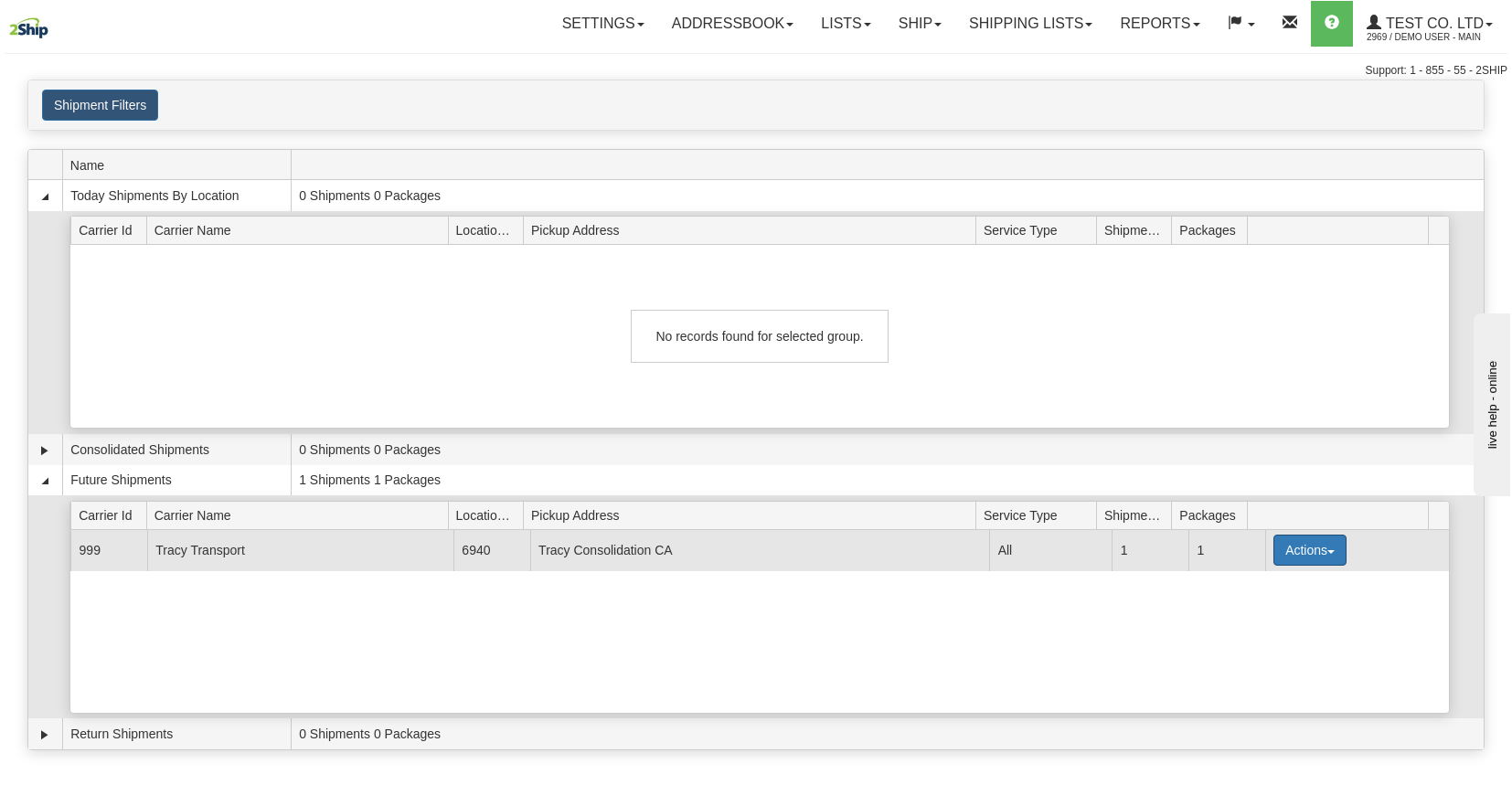 click on "Actions" at bounding box center [1310, 550] 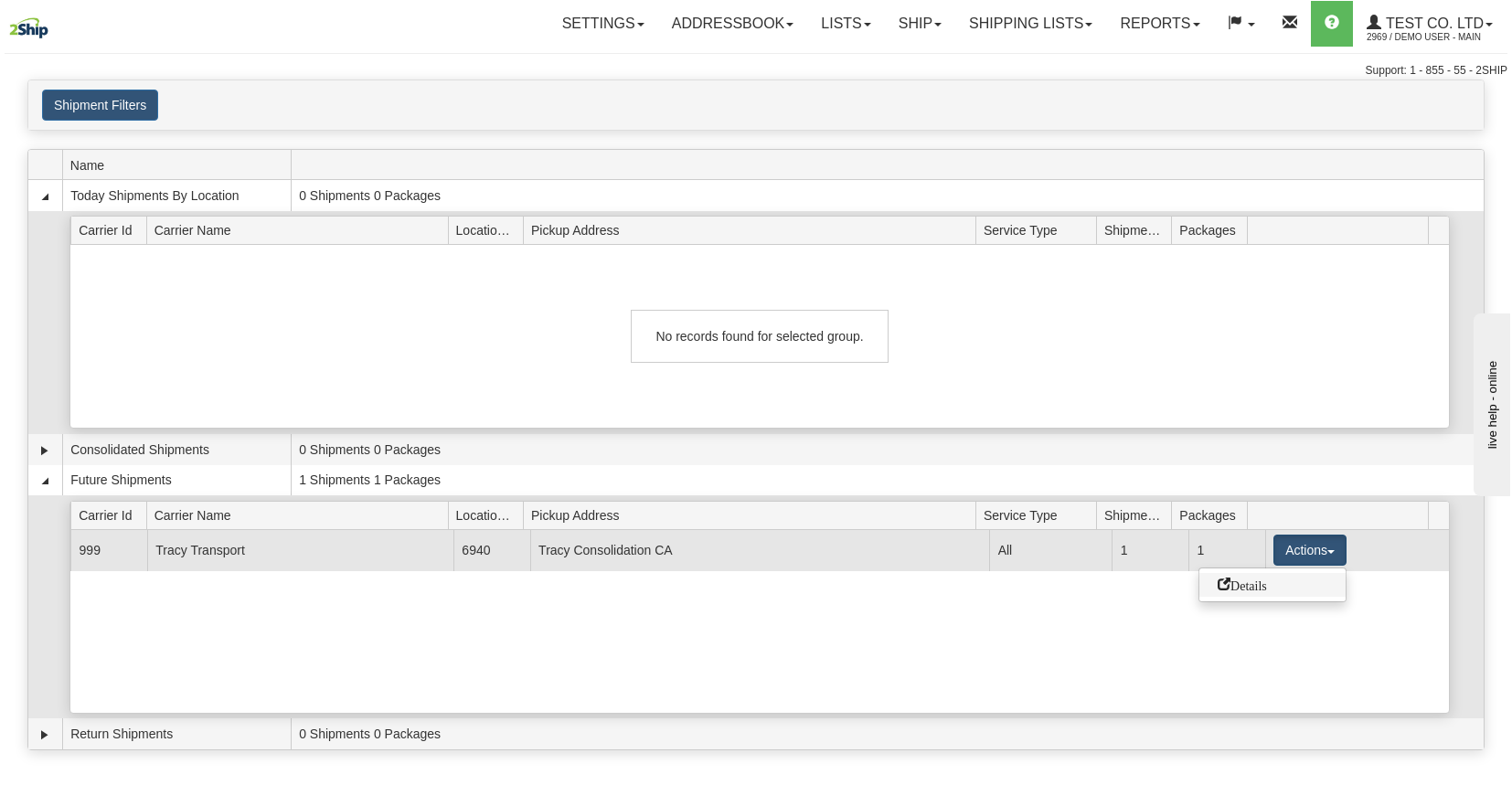 click on "Details" at bounding box center [1242, 584] 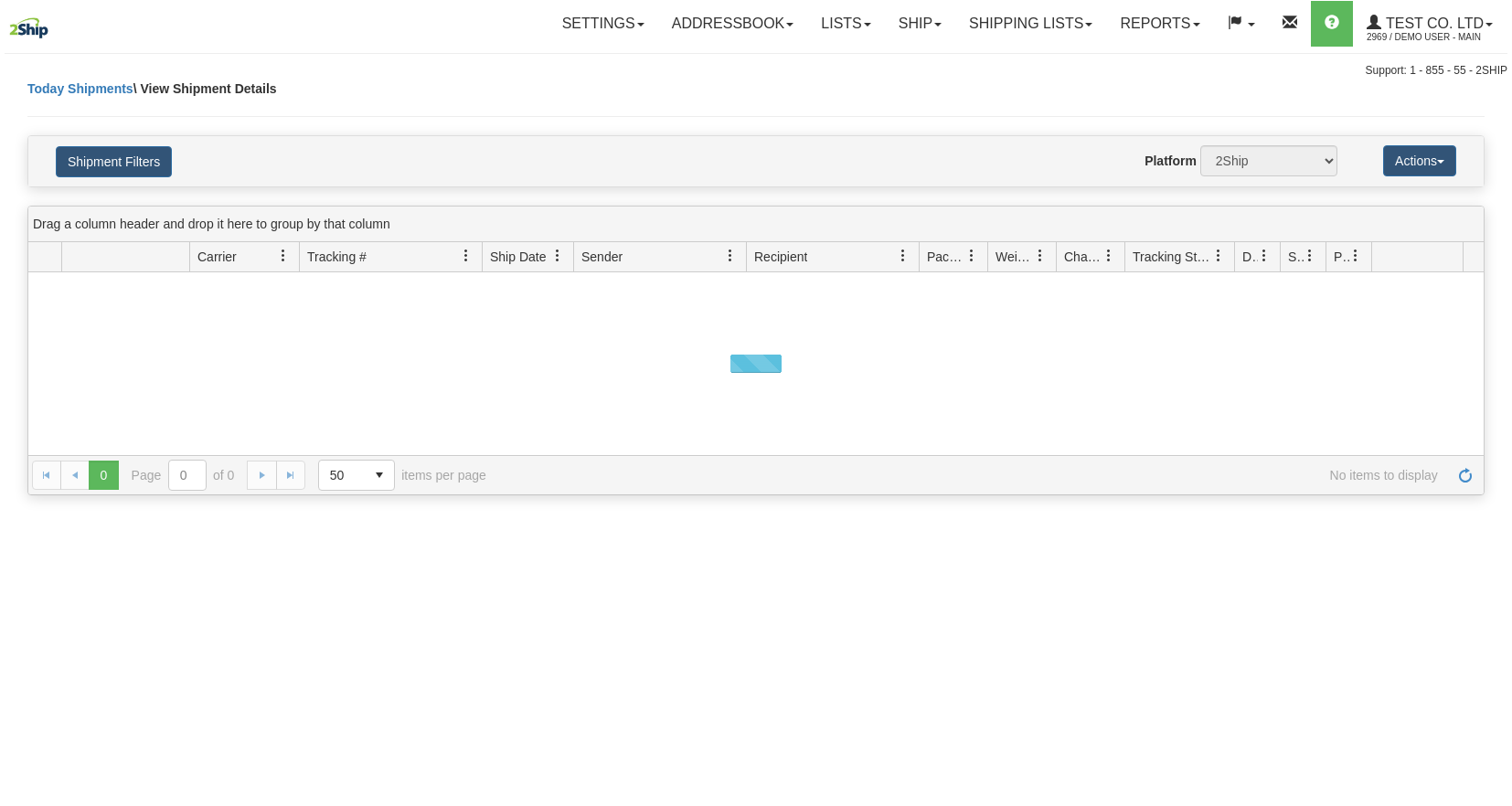 scroll, scrollTop: 0, scrollLeft: 0, axis: both 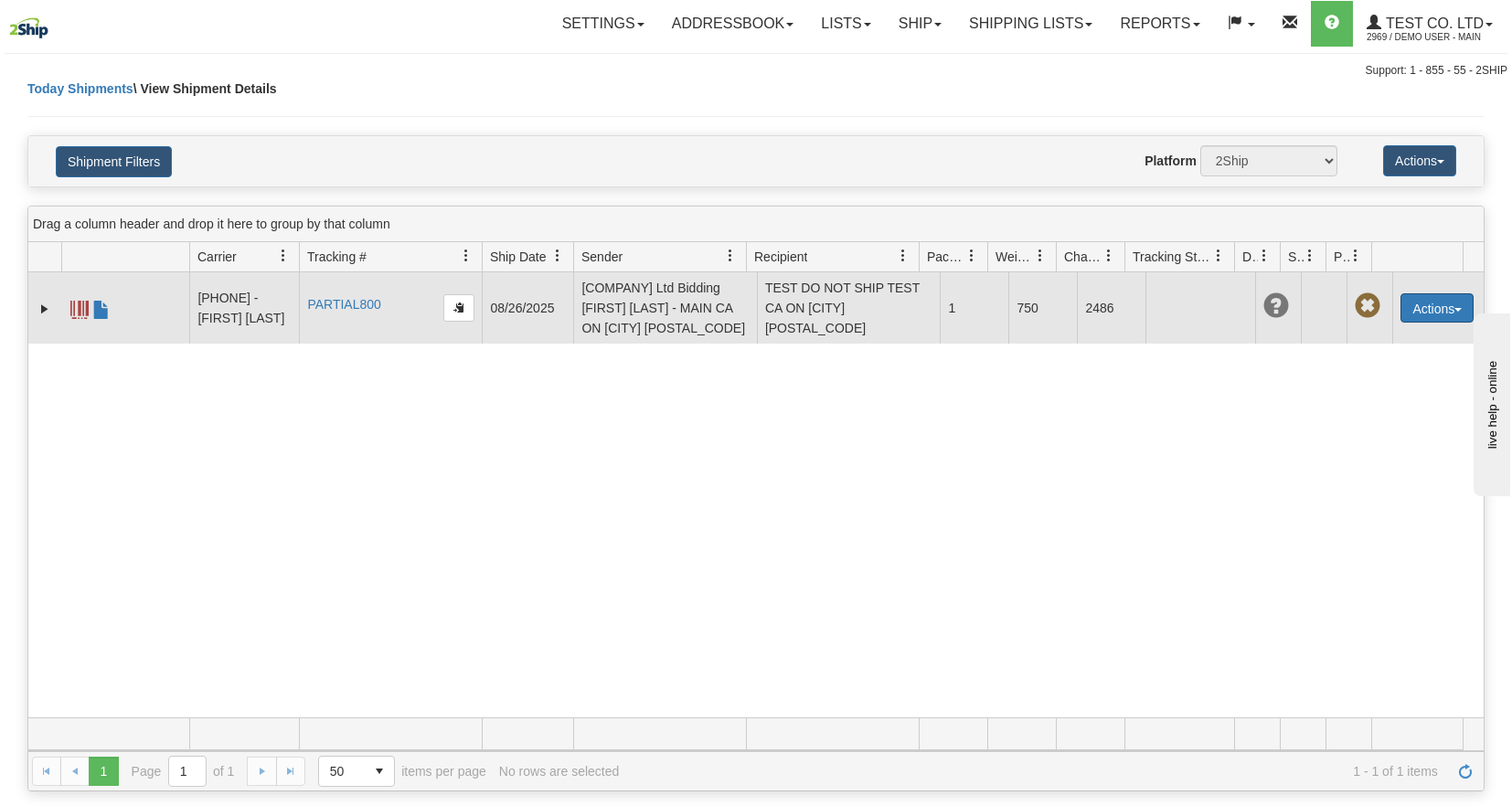 click on "Actions" at bounding box center [1437, 308] 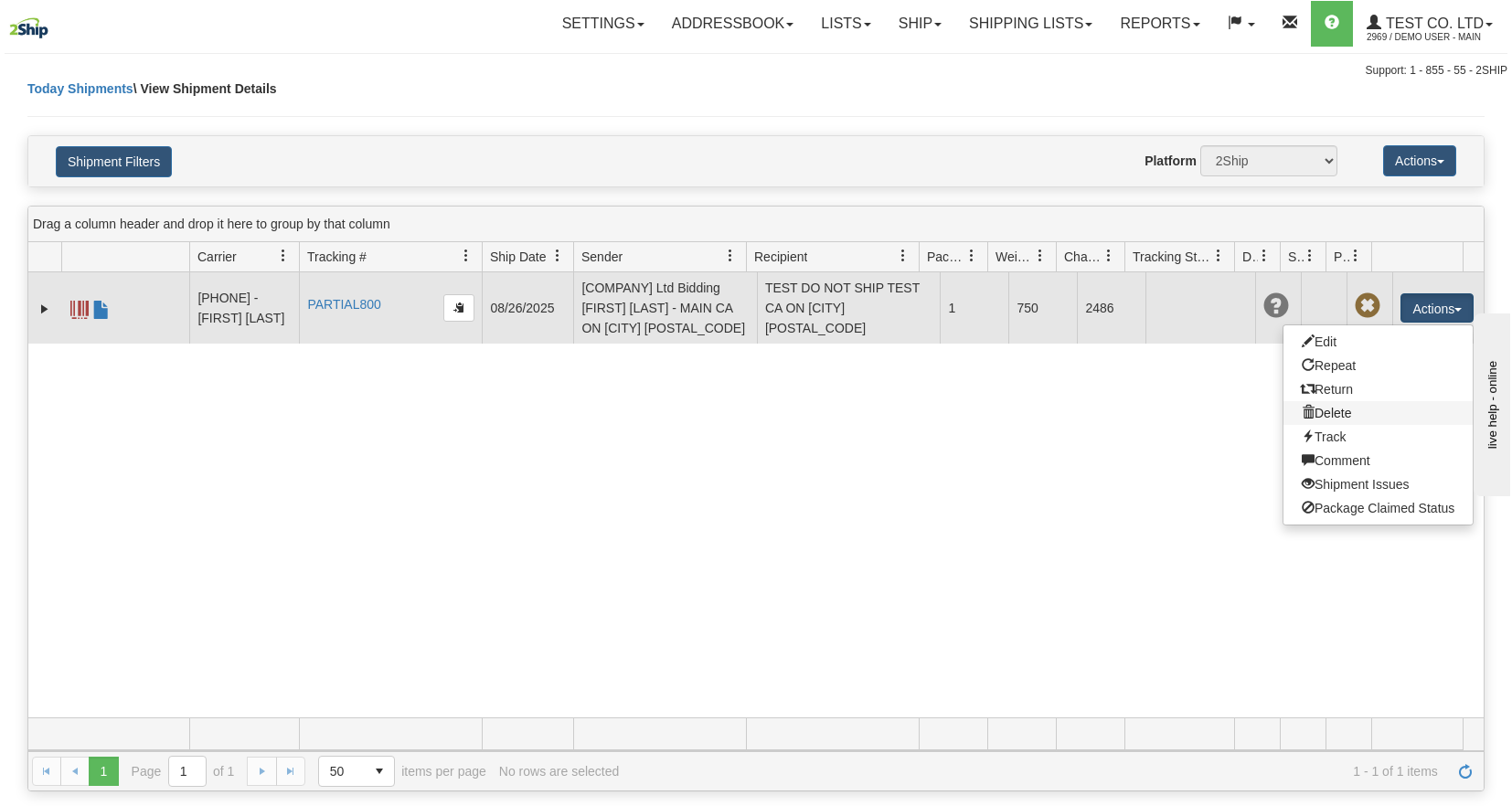 click on "Delete" at bounding box center [1378, 413] 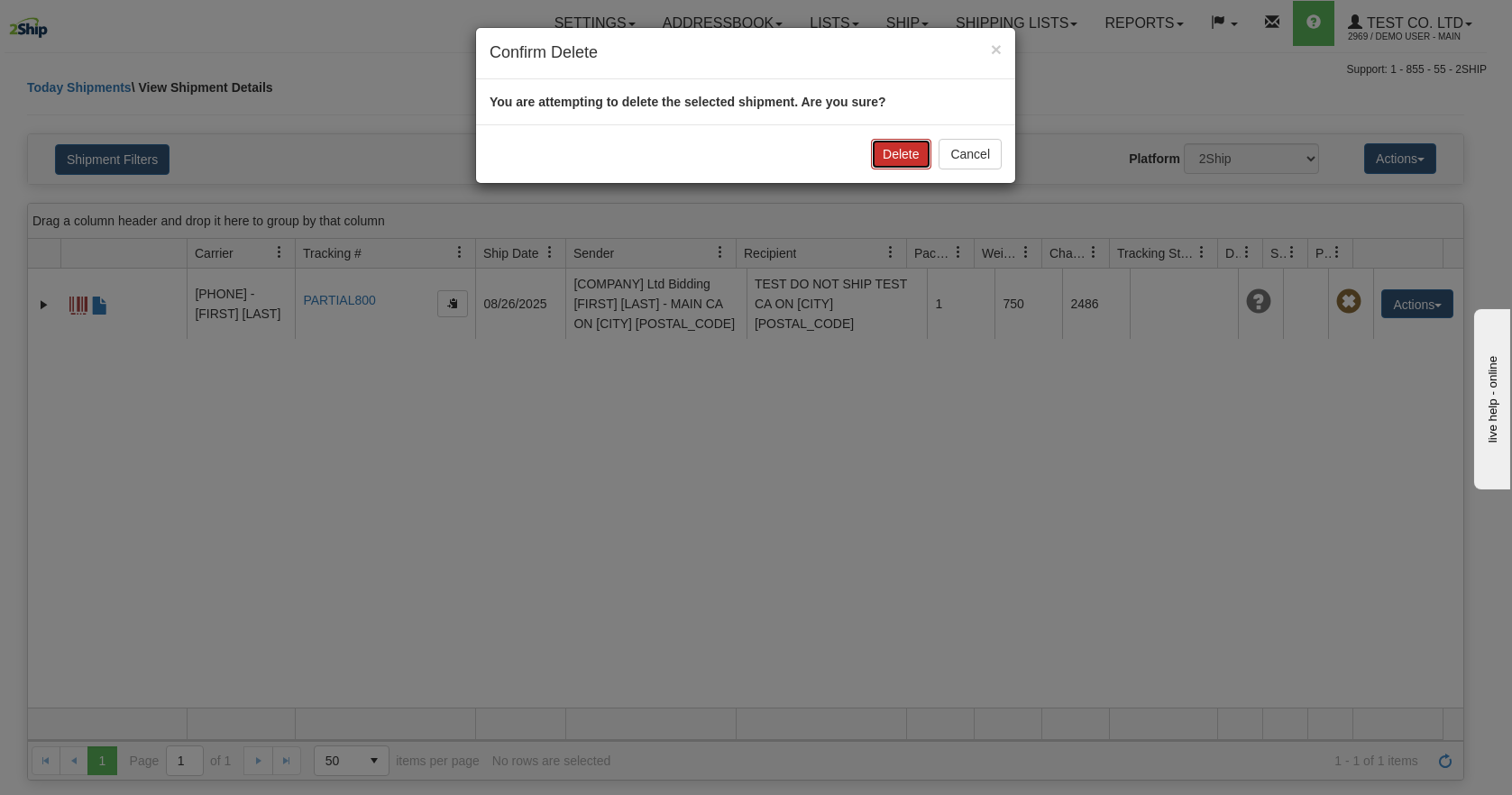 click on "Delete" at bounding box center [901, 154] 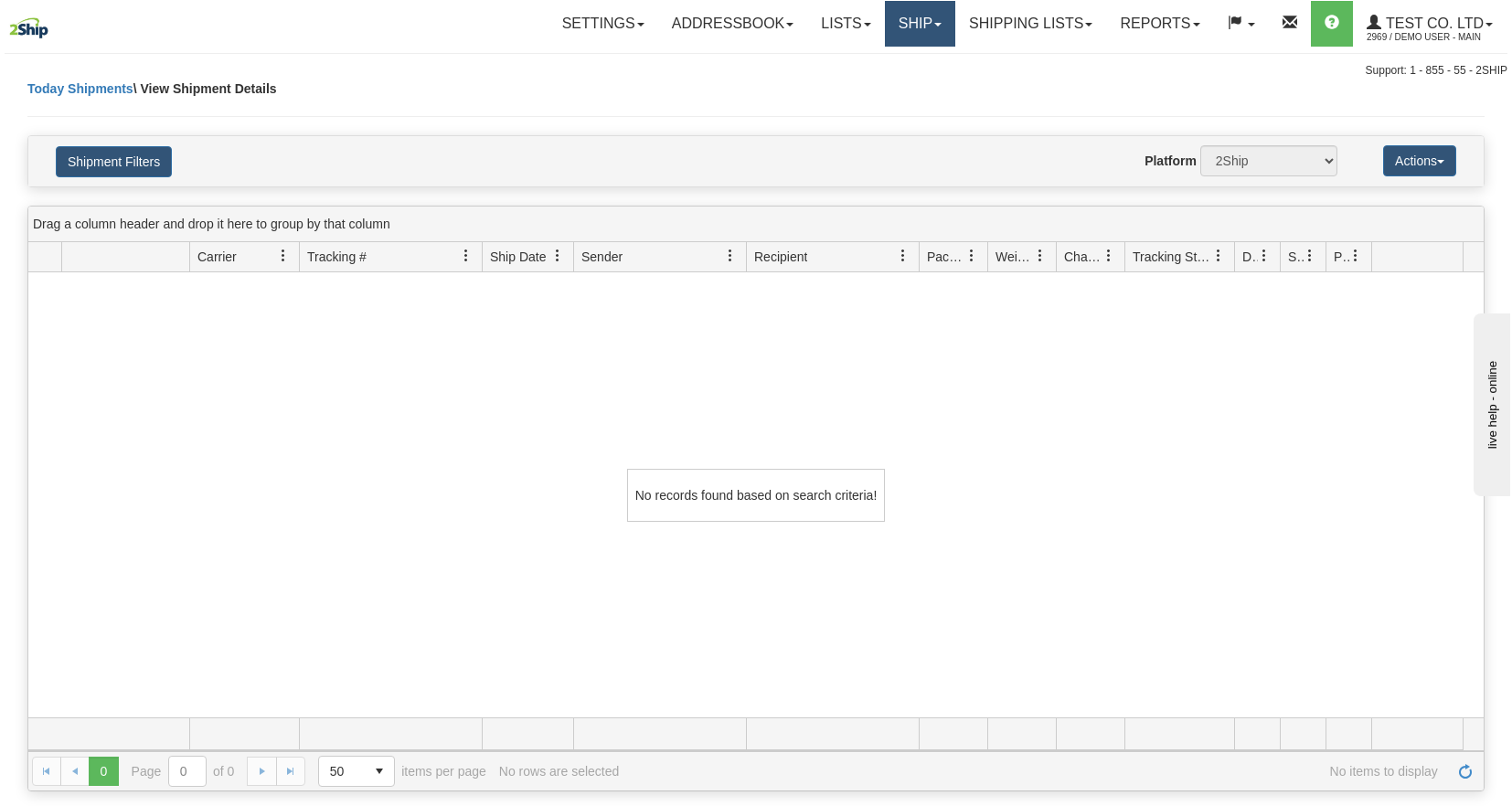 click on "Ship" at bounding box center [920, 24] 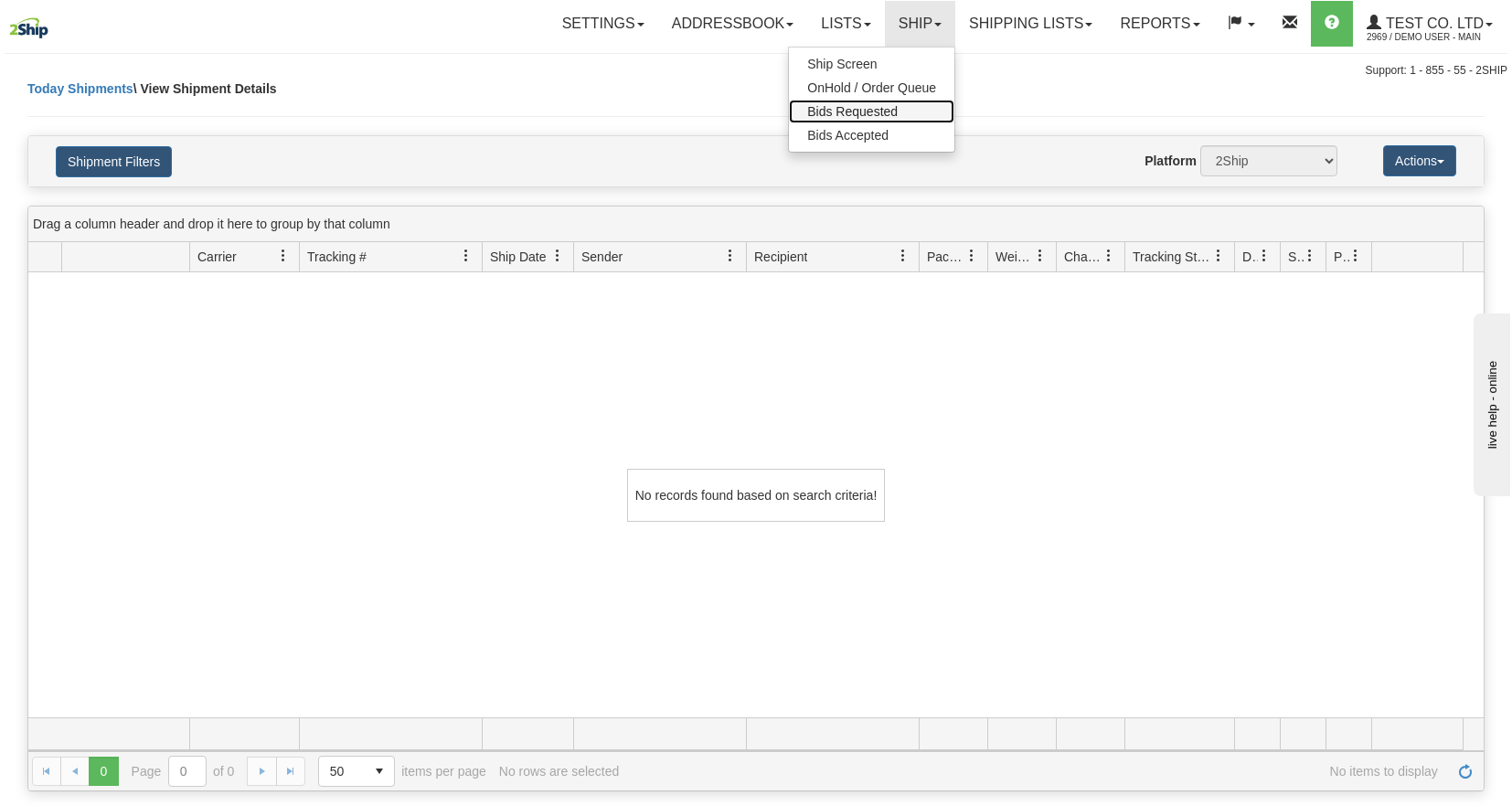 click on "Bids Requested" at bounding box center [871, 111] 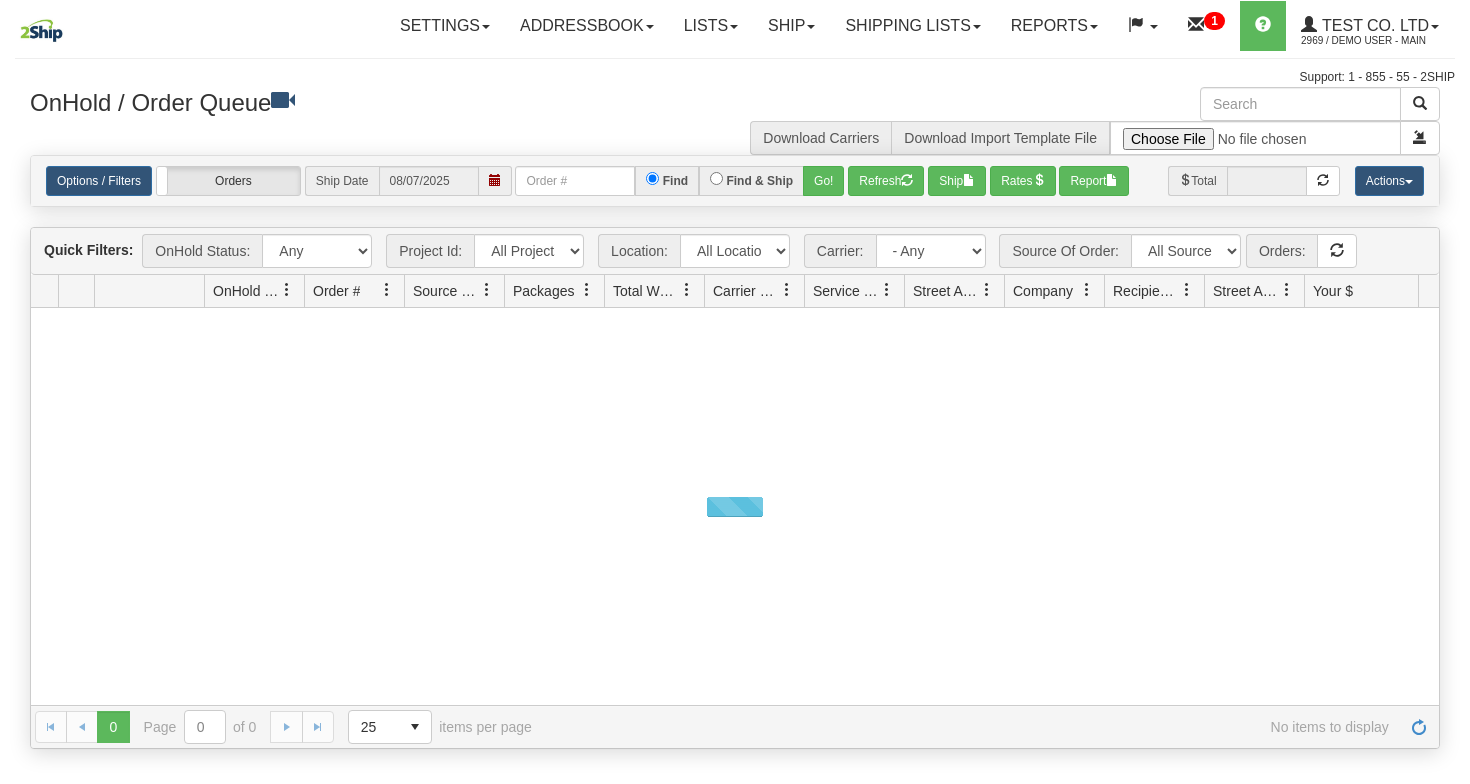 scroll, scrollTop: 0, scrollLeft: 0, axis: both 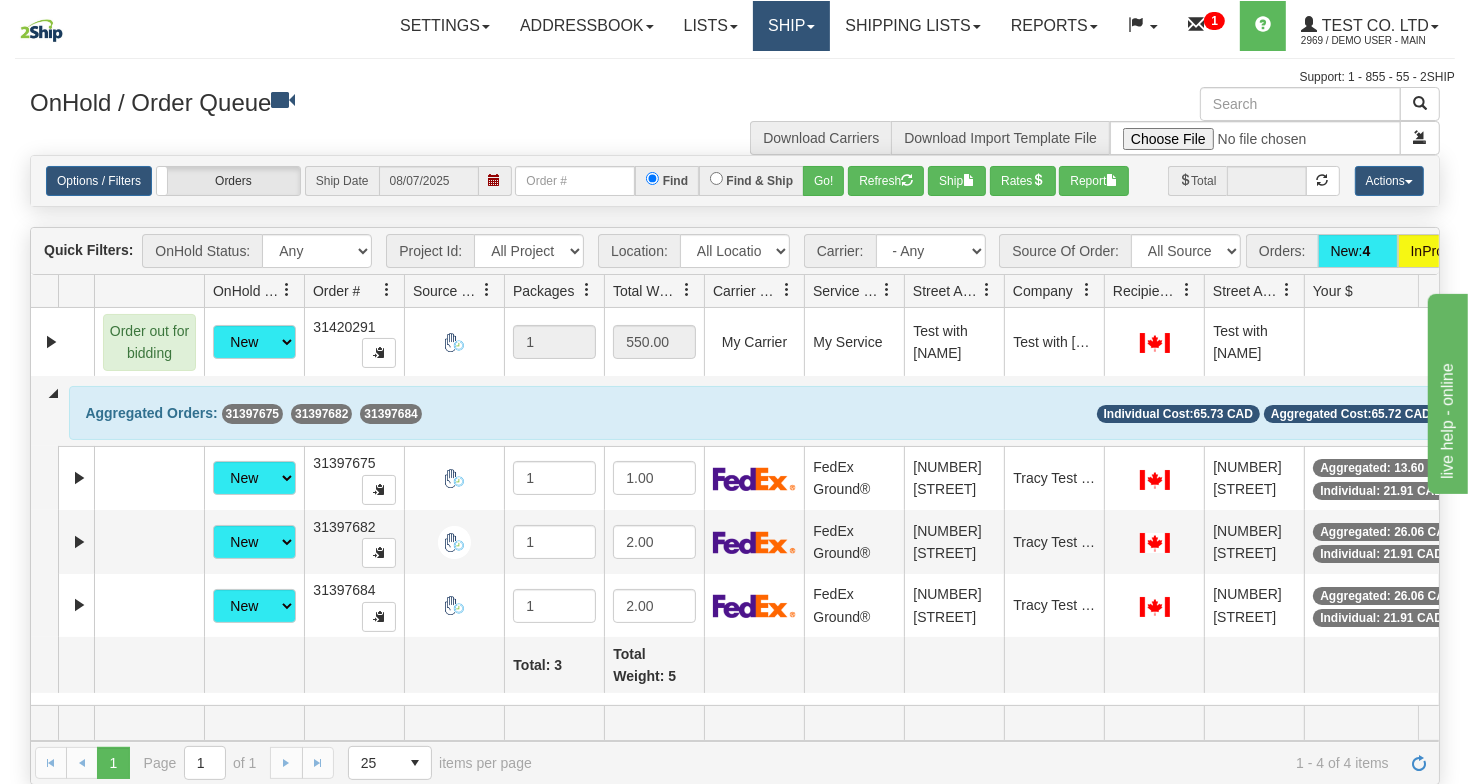 click on "Ship" at bounding box center [791, 26] 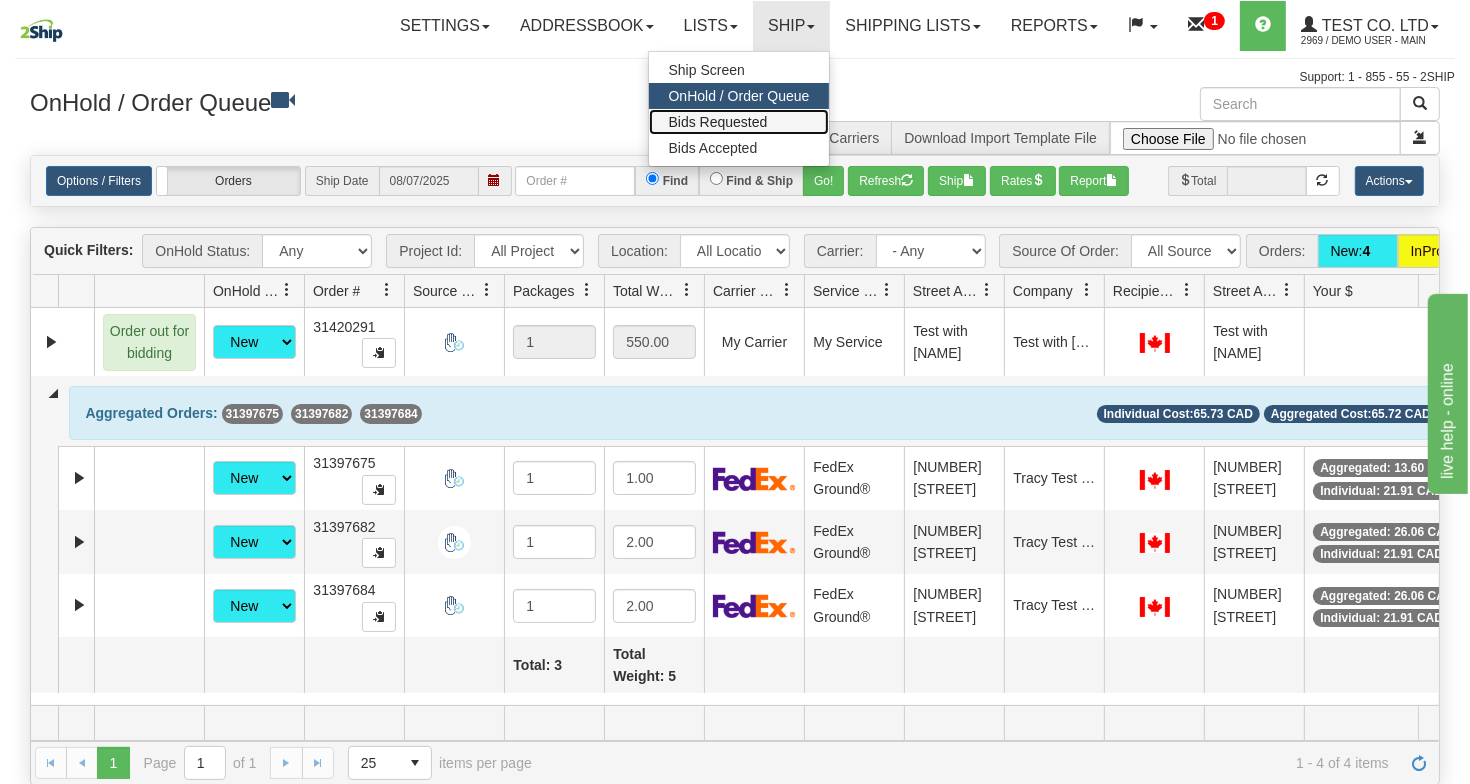 click on "Bids Requested" at bounding box center [739, 122] 